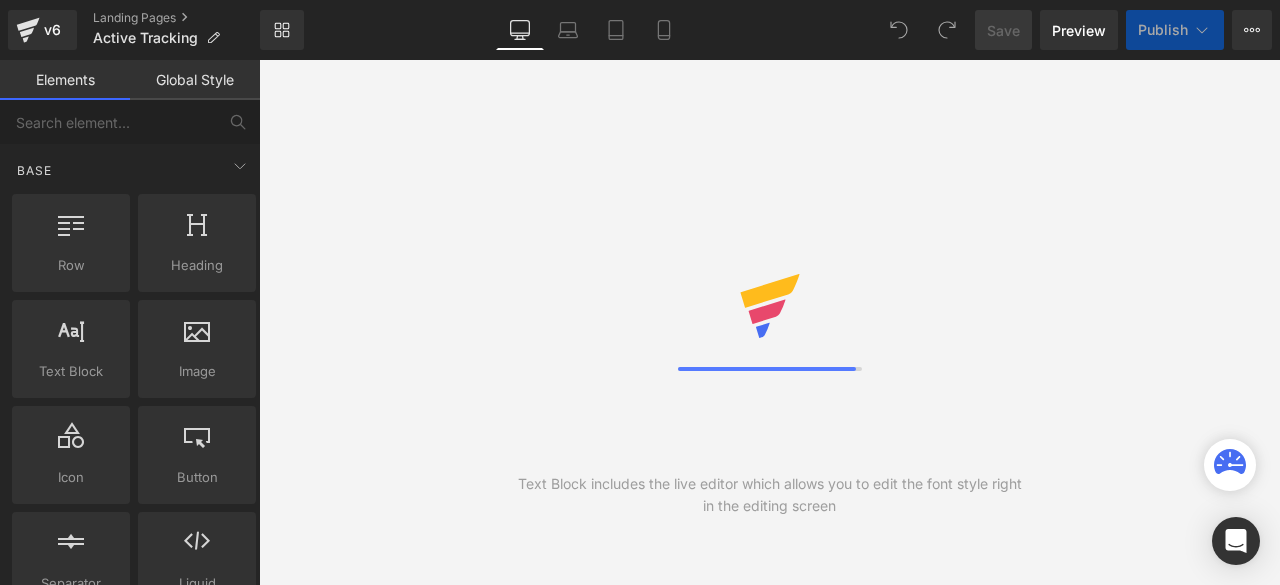 scroll, scrollTop: 0, scrollLeft: 0, axis: both 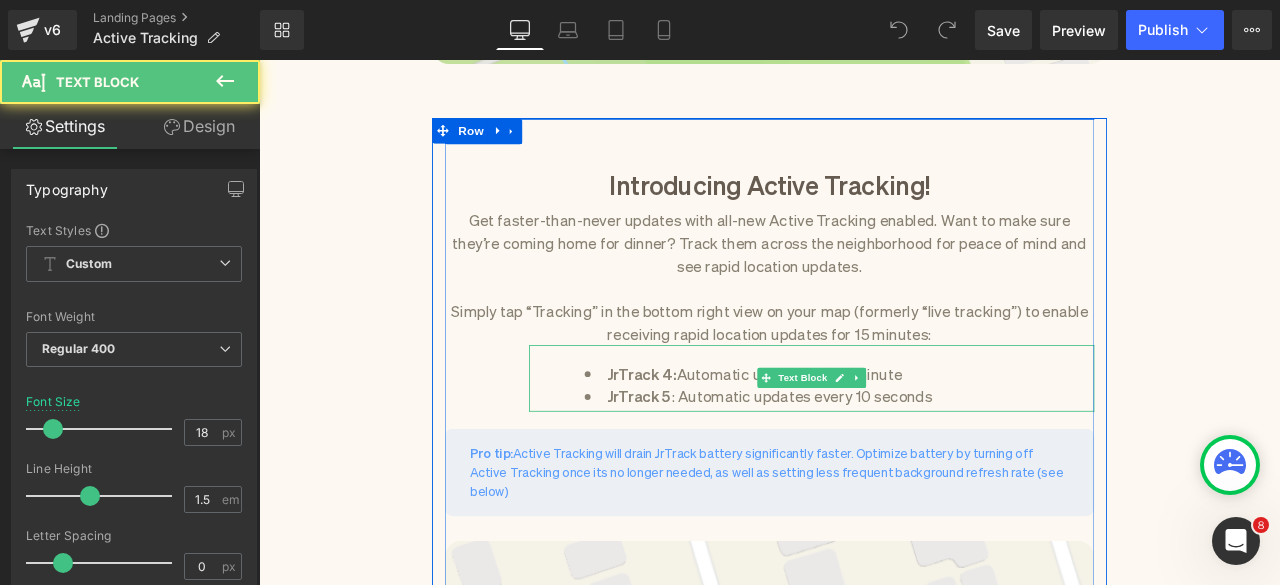 click on "JrTrack 5 : Automatic updates every 10 seconds" at bounding box center [947, 458] 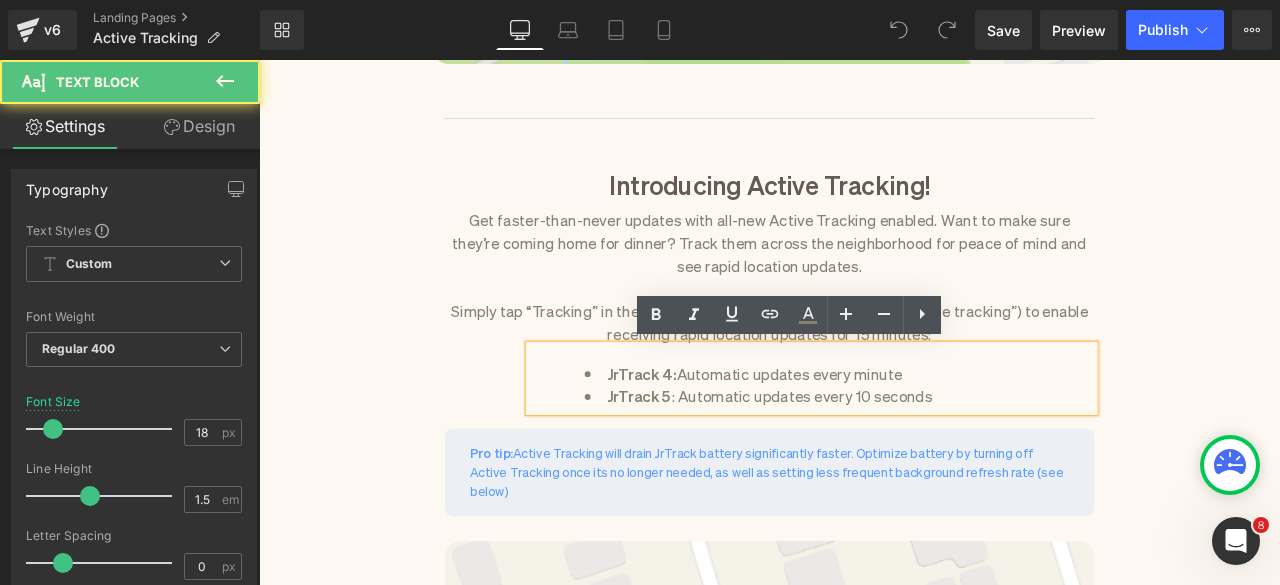 click on "JrTrack 5 : Automatic updates every 10 seconds" at bounding box center [947, 458] 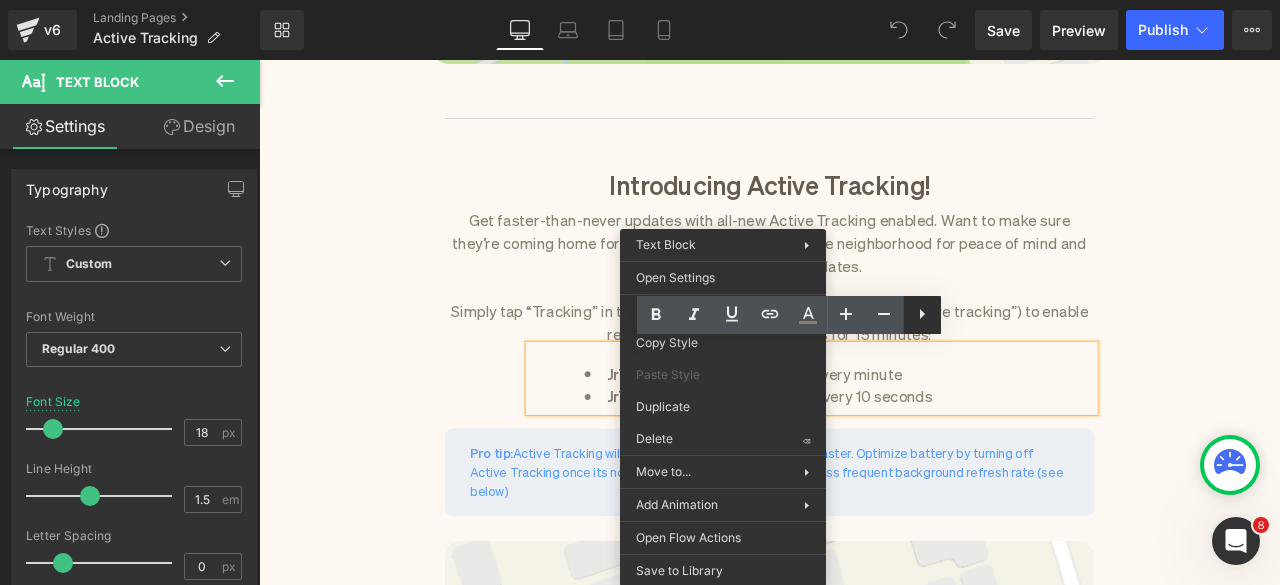 click 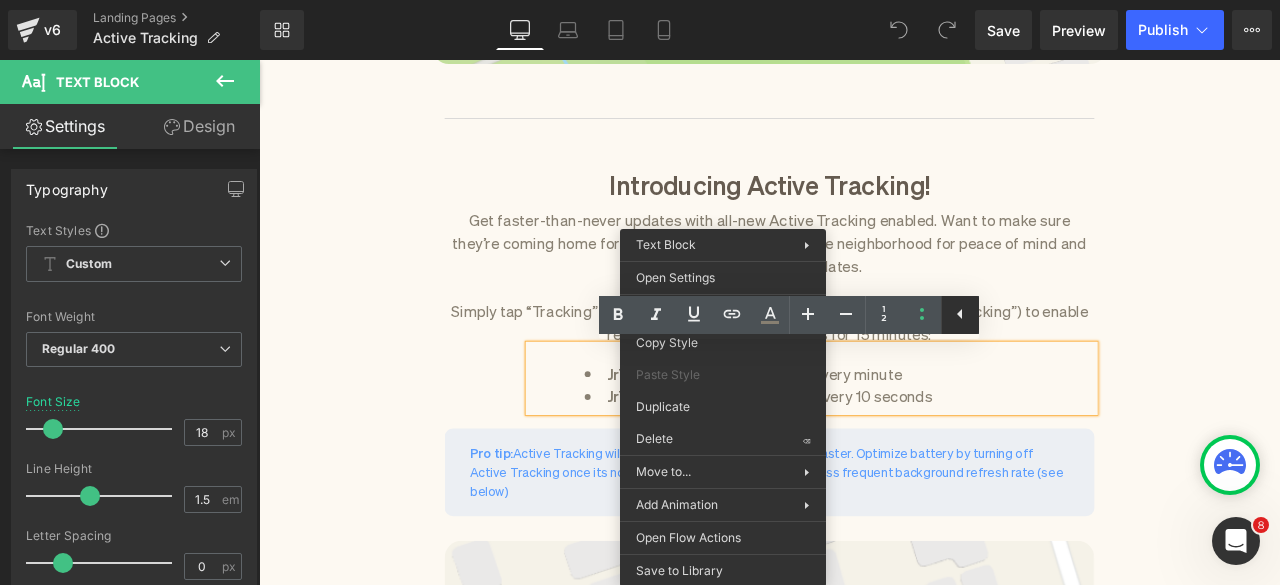 click 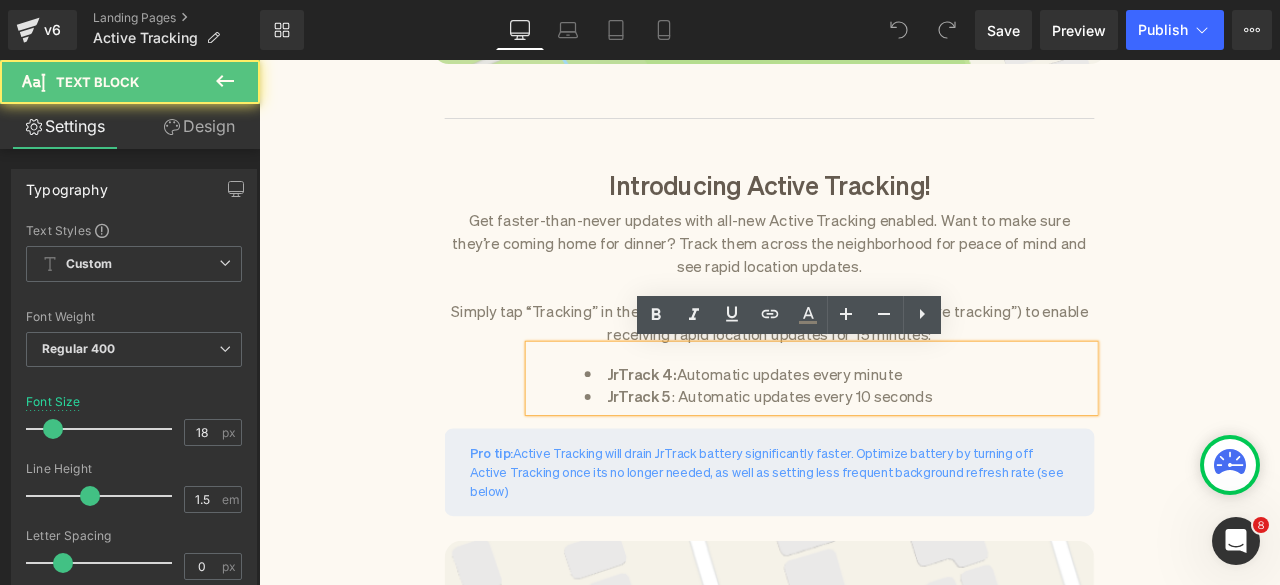 click on "JrTrack 4:  Automatic updates every minute" at bounding box center [947, 431] 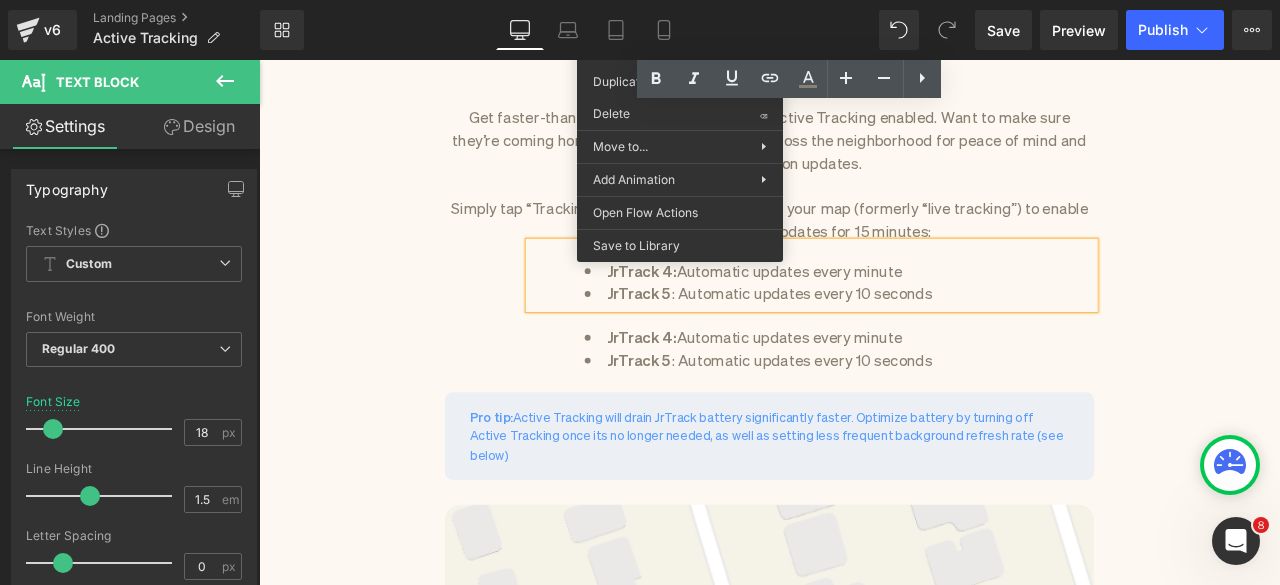 scroll, scrollTop: 1735, scrollLeft: 0, axis: vertical 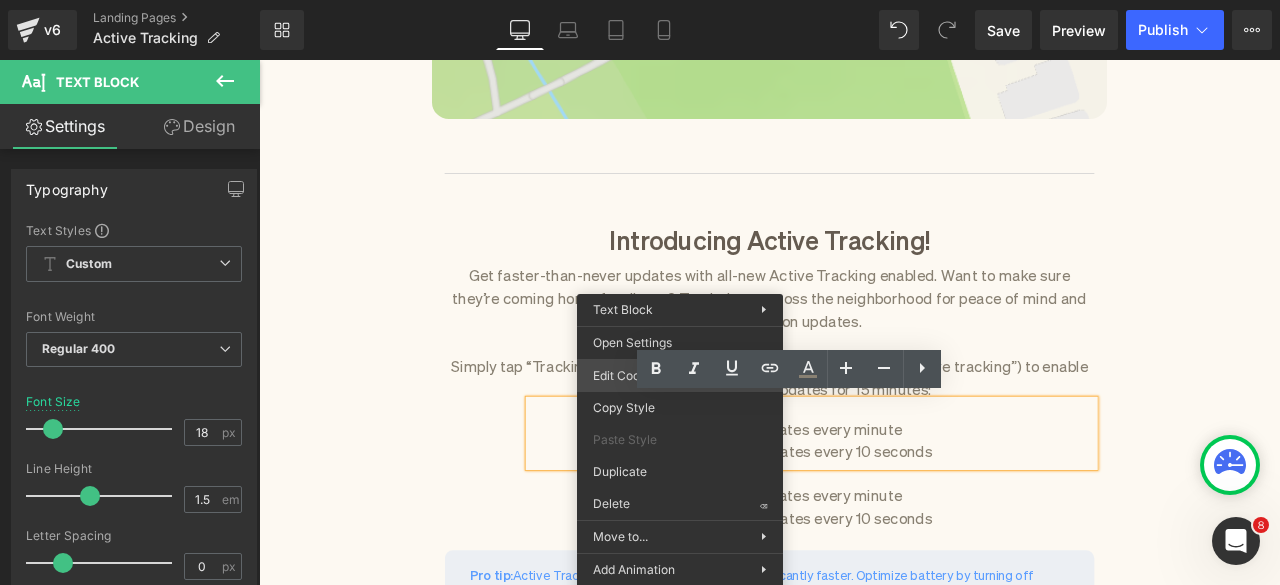 click on "You are previewing how the   will restyle your page. You can not edit Elements in Preset Preview Mode.  v6 Landing Pages Active Tracking Library Desktop Desktop Laptop Tablet Mobile Save Preview Publish Scheduled View Live Page View with current Template Save Template to Library Schedule Publish  Optimize  Publish Settings Shortcuts  Your page can’t be published   You've reached the maximum number of published pages on your plan  (0/0).  You need to upgrade your plan or unpublish all your pages to get 1 publish slot.   Unpublish pages   Upgrade plan  Elements Global Style Base Row  rows, columns, layouts, div Heading  headings, titles, h1,h2,h3,h4,h5,h6 Text Block  texts, paragraphs, contents, blocks Image  images, photos, alts, uploads Icon  icons, symbols Button  button, call to action, cta Separator  separators, dividers, horizontal lines Liquid  liquid, custom code, html, javascript, css, reviews, apps, applications, embeded, iframe Banner Parallax  Hero Banner  Stack Tabs  Carousel  Pricing  List app" at bounding box center (640, 0) 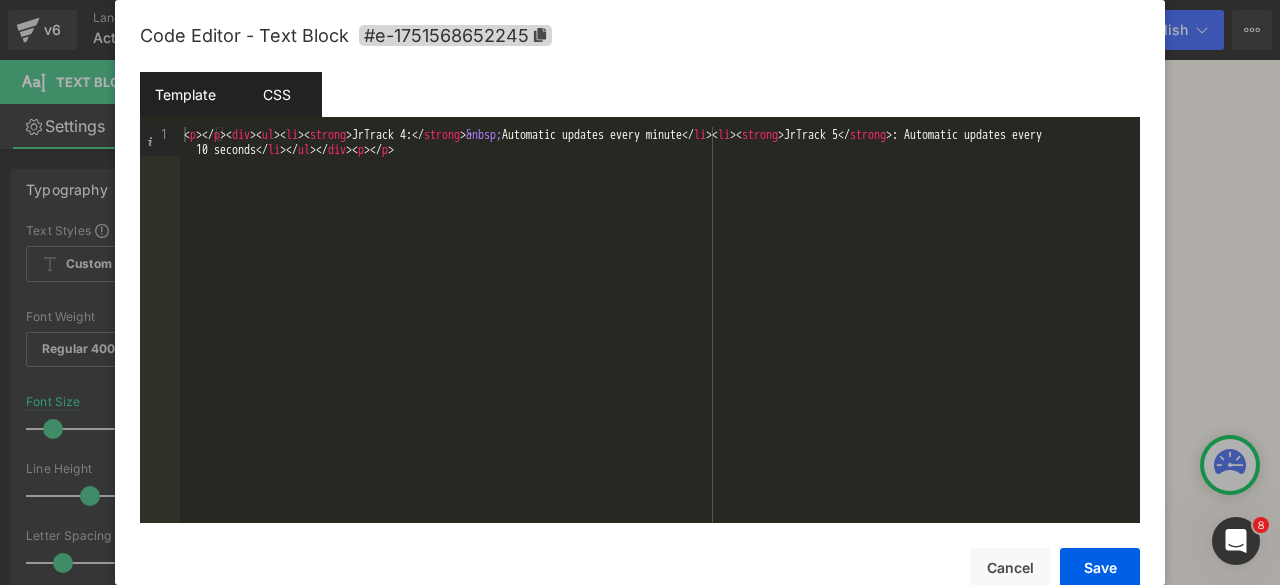 click on "CSS" at bounding box center [276, 94] 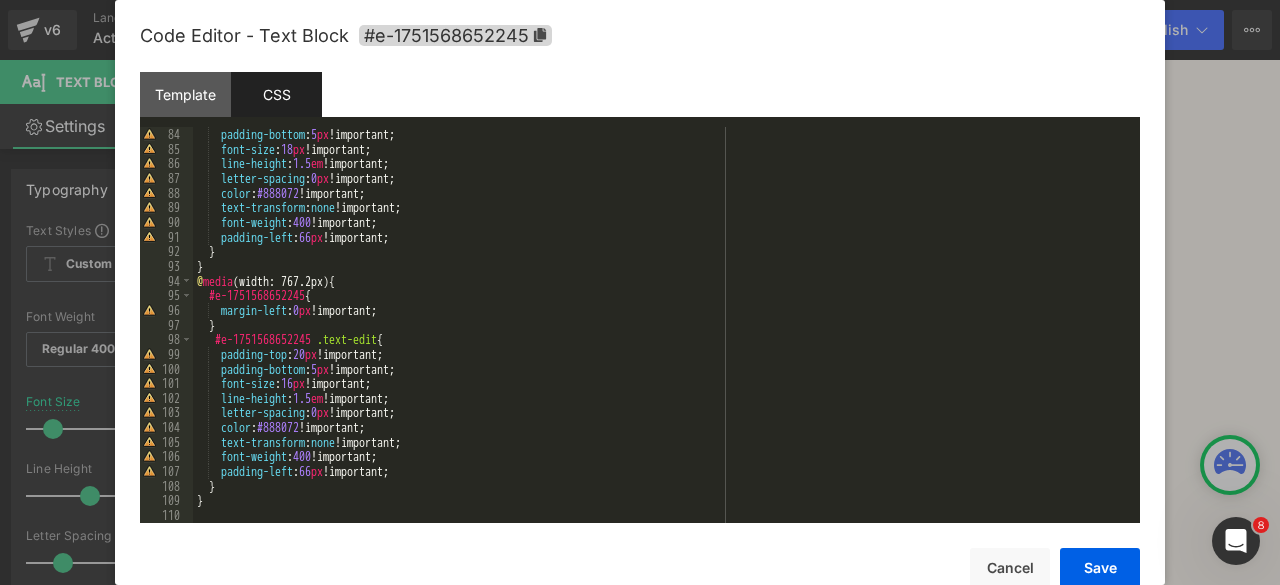 scroll, scrollTop: 1217, scrollLeft: 0, axis: vertical 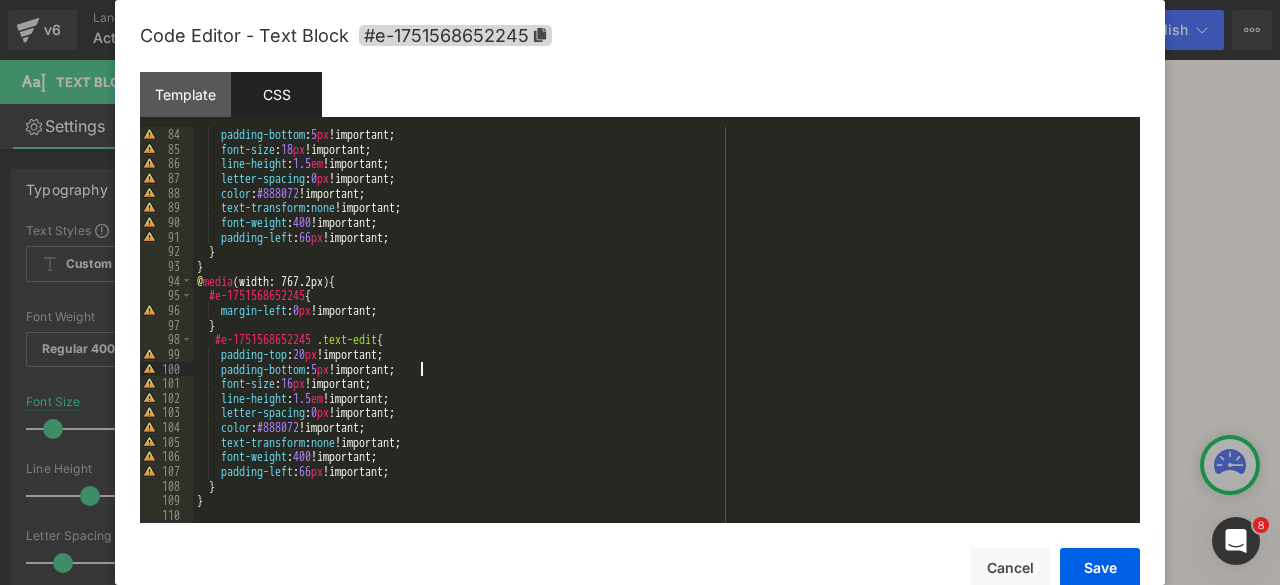 click on "padding-bottom :  5 px !important;       font-size :  18 px !important;       line-height :  1.5 em !important;       letter-spacing :  0 px !important;       color :  #888072 !important;       text-transform :  none !important;       font-weight :  400 !important;       padding-left :  66 px !important;    } } @ media  (width: 767.2px) {    #e-1751568652245 {       margin-left :  0 px !important;    }     #e-1751568652245   .text-edit {       padding-top :  20 px !important;       padding-bottom :  5 px !important;       font-size :  16 px !important;       line-height :  1.5 em !important;       letter-spacing :  0 px !important;       color :  #888072 !important;       text-transform :  none !important;       font-weight :  400 !important;       padding-left :  66 px !important;    } }" at bounding box center (662, 339) 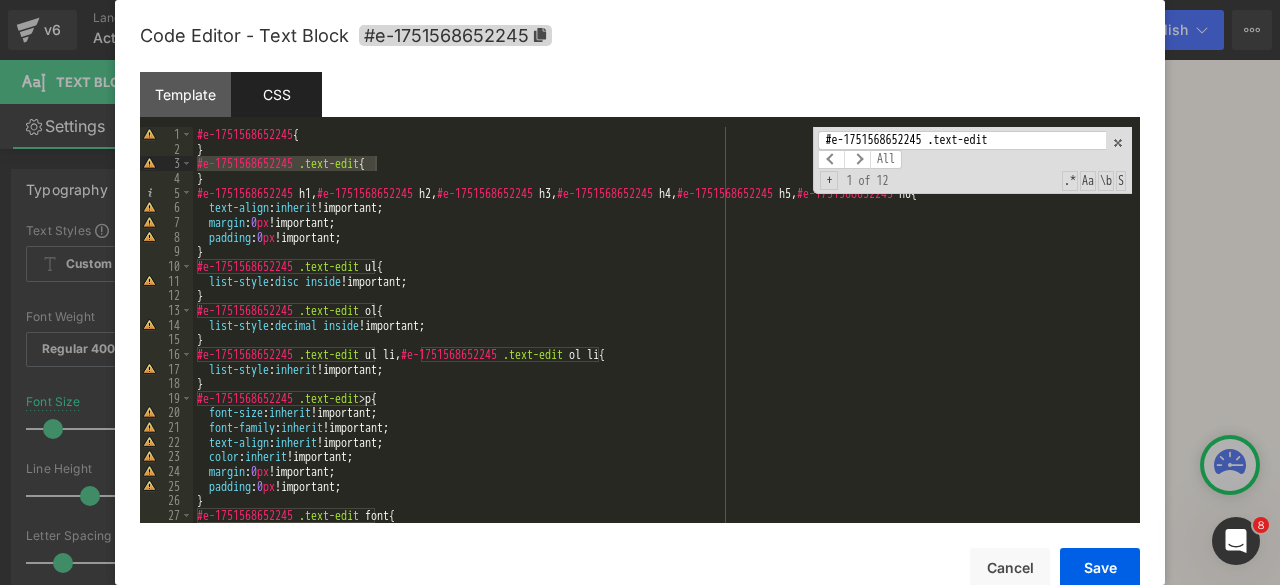 scroll, scrollTop: 0, scrollLeft: 0, axis: both 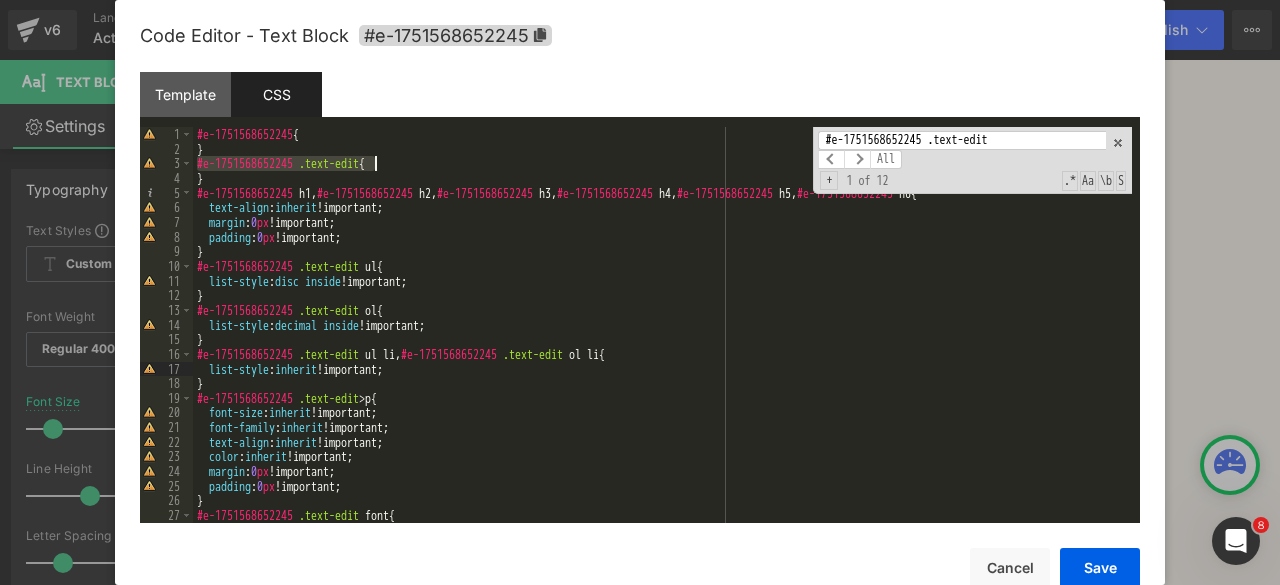 drag, startPoint x: 598, startPoint y: 372, endPoint x: 680, endPoint y: 385, distance: 83.02409 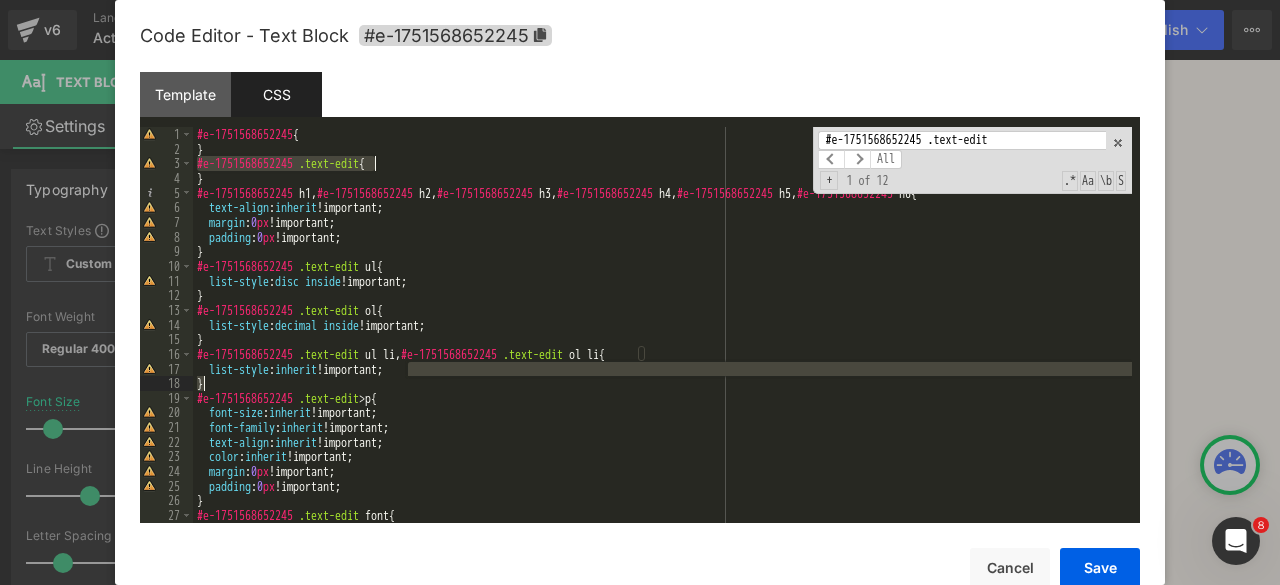 type 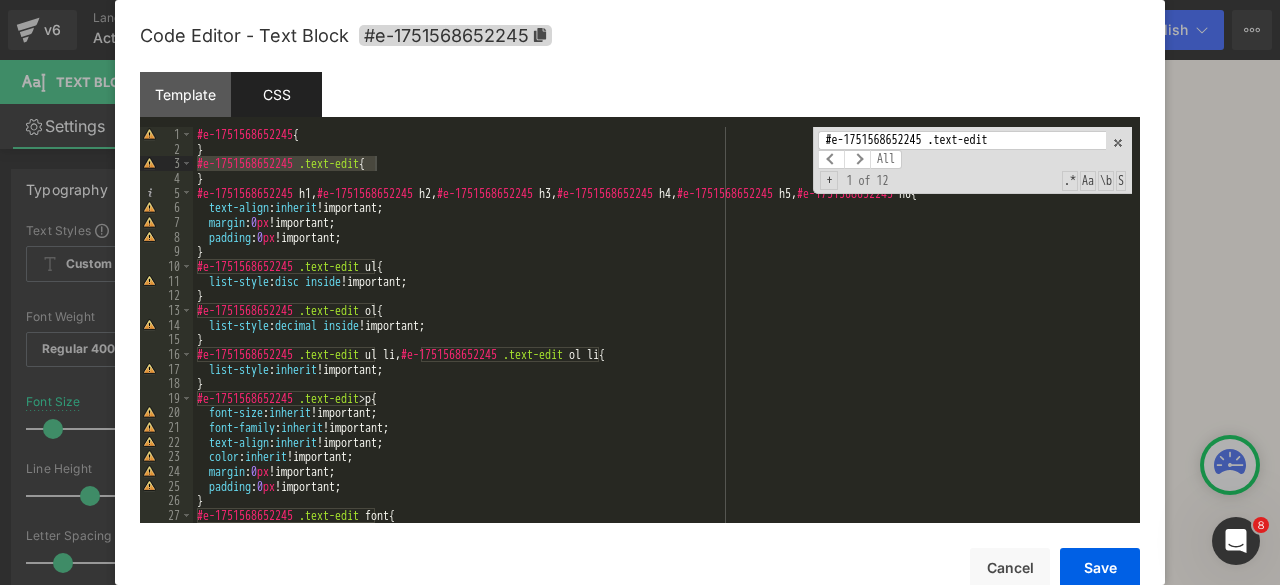 scroll, scrollTop: 0, scrollLeft: 0, axis: both 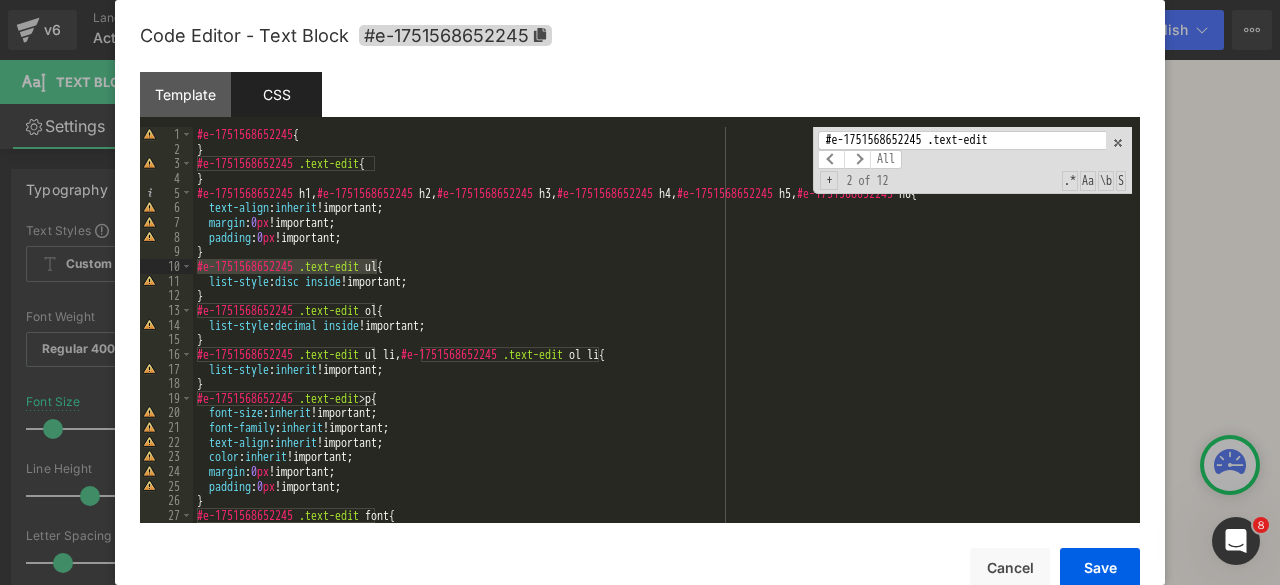 click on "#e-1751568652245 .text-edit" at bounding box center [962, 140] 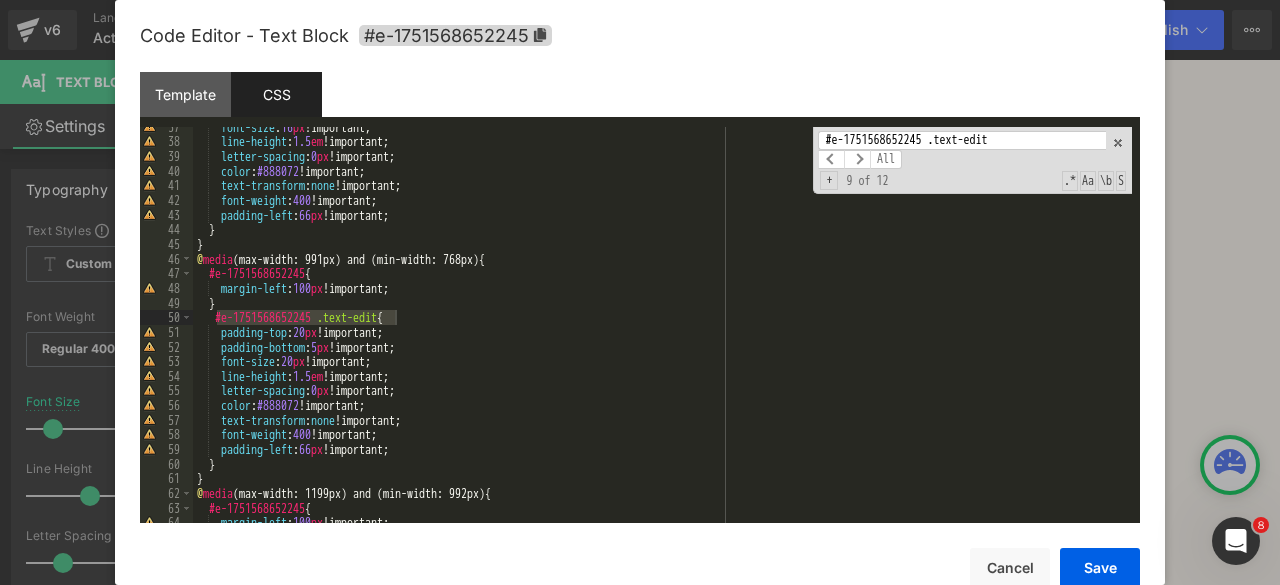 scroll, scrollTop: 770, scrollLeft: 0, axis: vertical 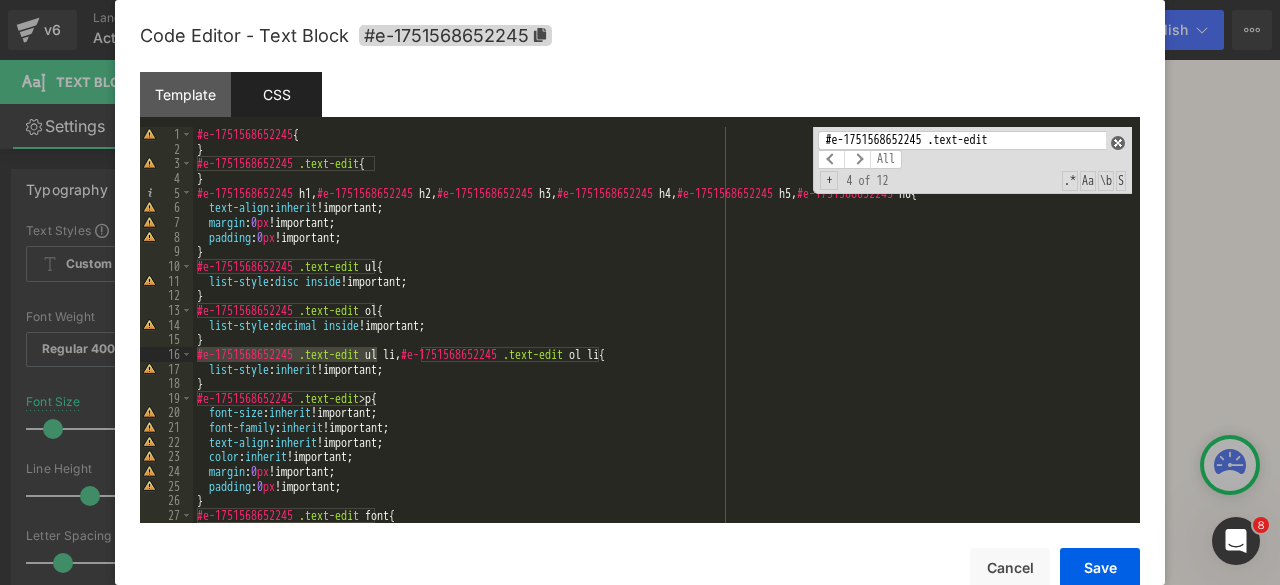click at bounding box center (1118, 143) 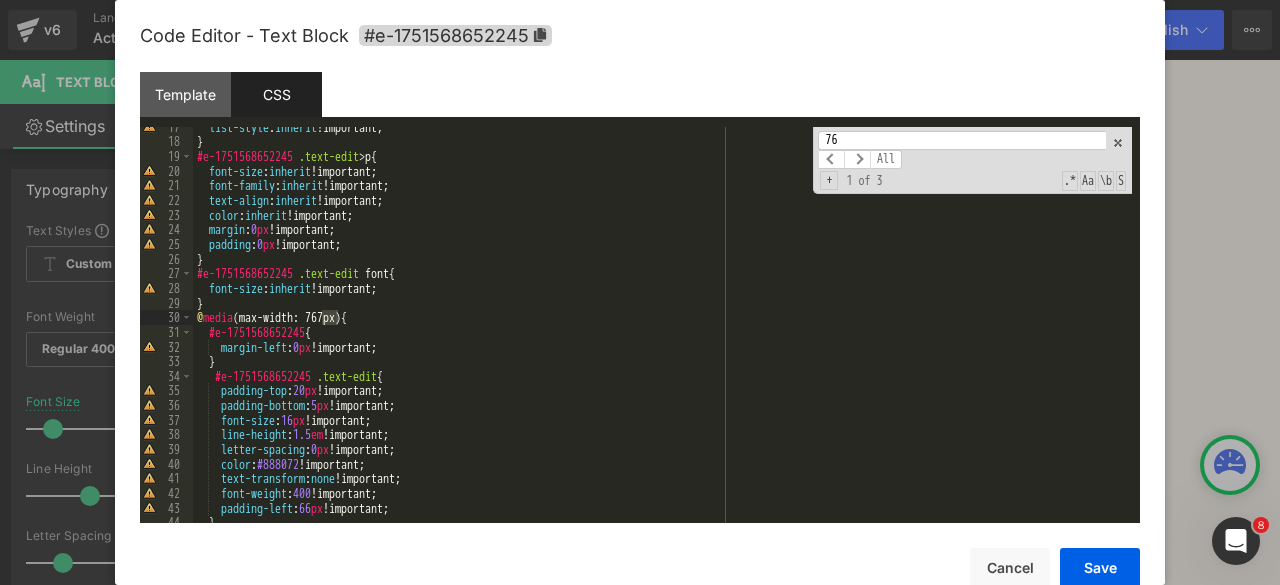 scroll, scrollTop: 242, scrollLeft: 0, axis: vertical 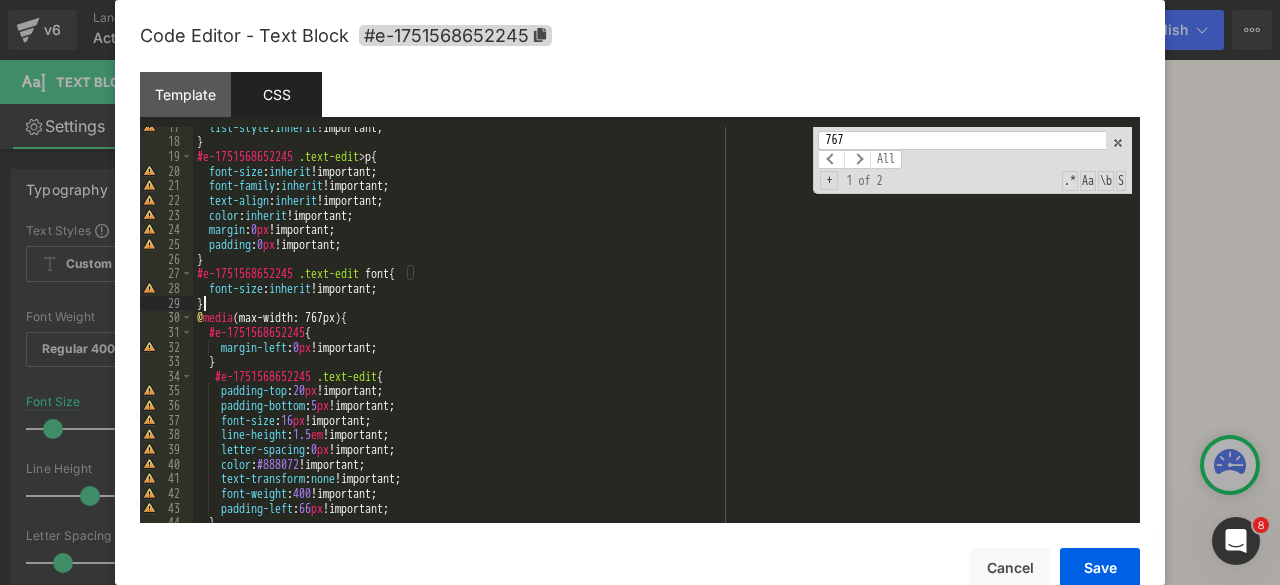 click on "list-style :  inherit !important; } #e-1751568652245   .text-edit  >  p {    font-size :  inherit !important;    font-family :  inherit !important;    text-align :  inherit !important;    color :  inherit !important;    margin :  0 px !important;    padding :  0 px !important; } #e-1751568652245   .text-edit   font {    font-size :  inherit !important; } @ media  (max-width: 767px) {    #e-1751568652245 {       margin-left :  0 px !important;    }     #e-1751568652245   .text-edit {       padding-top :  20 px !important;       padding-bottom :  5 px !important;       font-size :  16 px !important;       line-height :  1.5 em !important;       letter-spacing :  0 px !important;       color :  #888072 !important;       text-transform :  none !important;       font-weight :  400 !important;       padding-left :  66 px !important;    }" at bounding box center (662, 332) 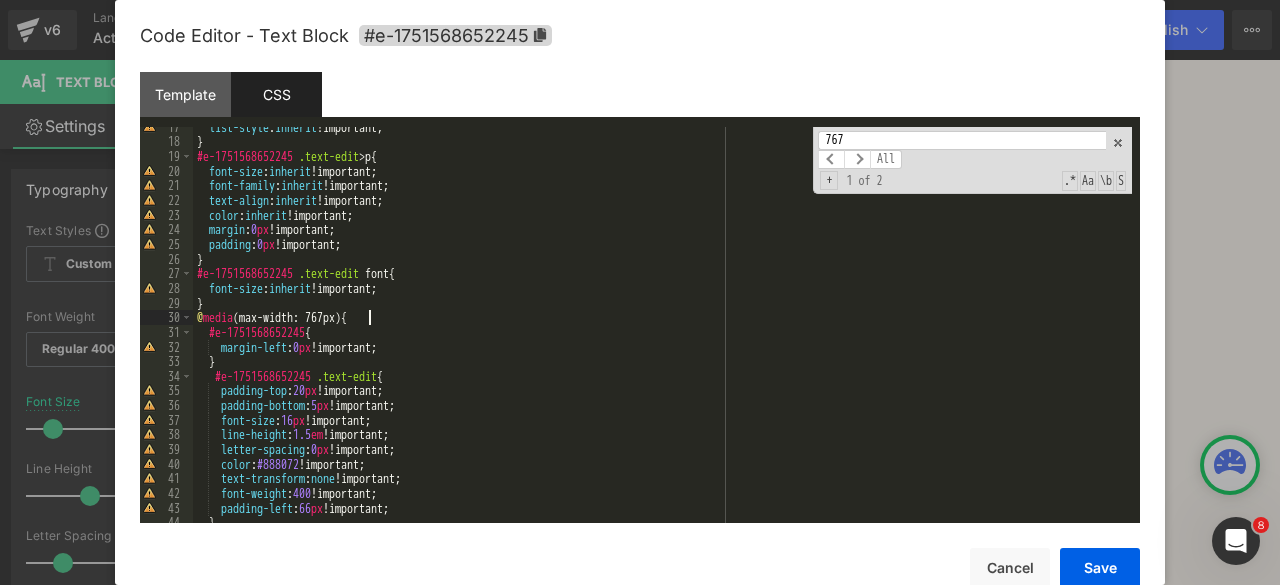 click on "list-style :  inherit !important; } #e-1751568652245   .text-edit  >  p {    font-size :  inherit !important;    font-family :  inherit !important;    text-align :  inherit !important;    color :  inherit !important;    margin :  0 px !important;    padding :  0 px !important; } #e-1751568652245   .text-edit   font {    font-size :  inherit !important; } @ media  (max-width: 767px) {    #e-1751568652245 {       margin-left :  0 px !important;    }     #e-1751568652245   .text-edit {       padding-top :  20 px !important;       padding-bottom :  5 px !important;       font-size :  16 px !important;       line-height :  1.5 em !important;       letter-spacing :  0 px !important;       color :  #888072 !important;       text-transform :  none !important;       font-weight :  400 !important;       padding-left :  66 px !important;    }" at bounding box center (662, 332) 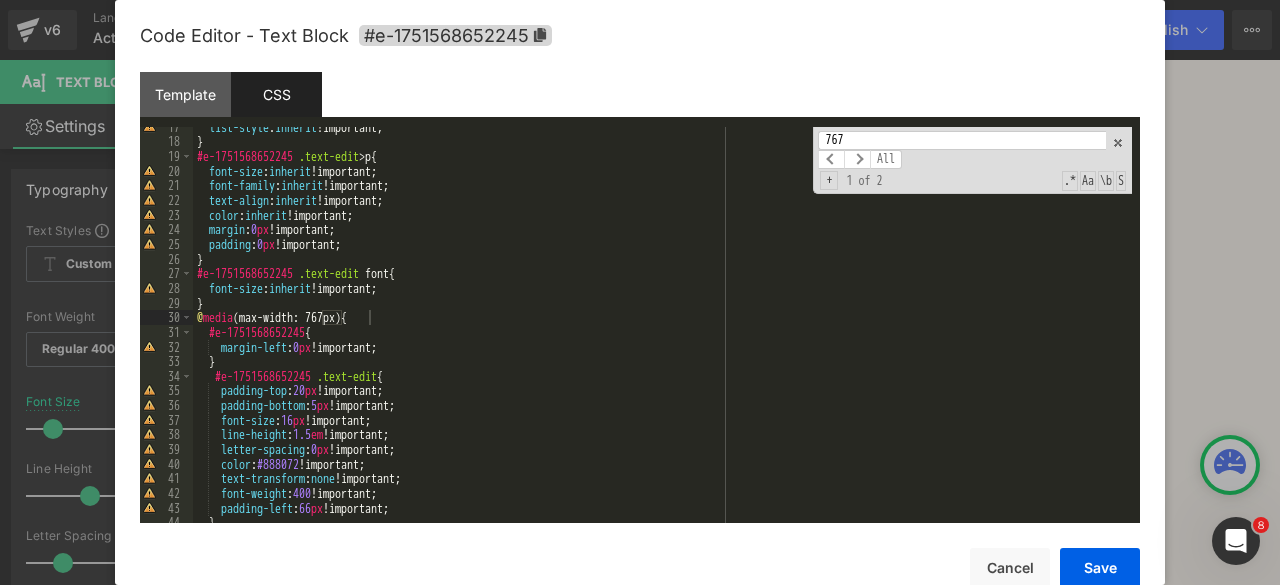 paste on "#e-1751568652245 .text-edit" 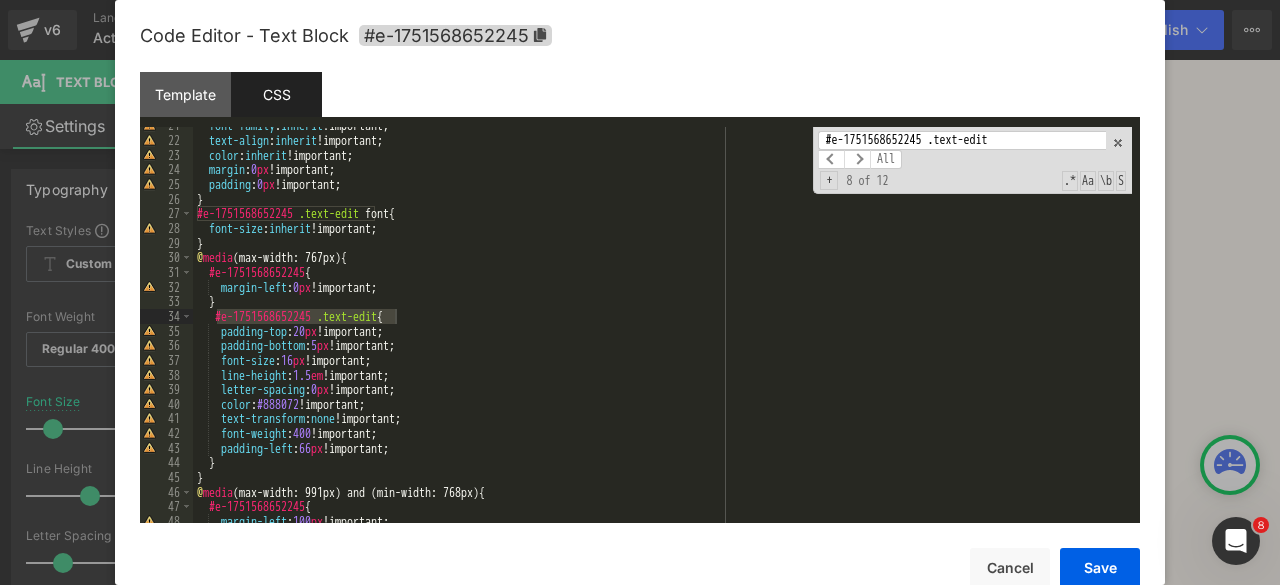 scroll, scrollTop: 362, scrollLeft: 0, axis: vertical 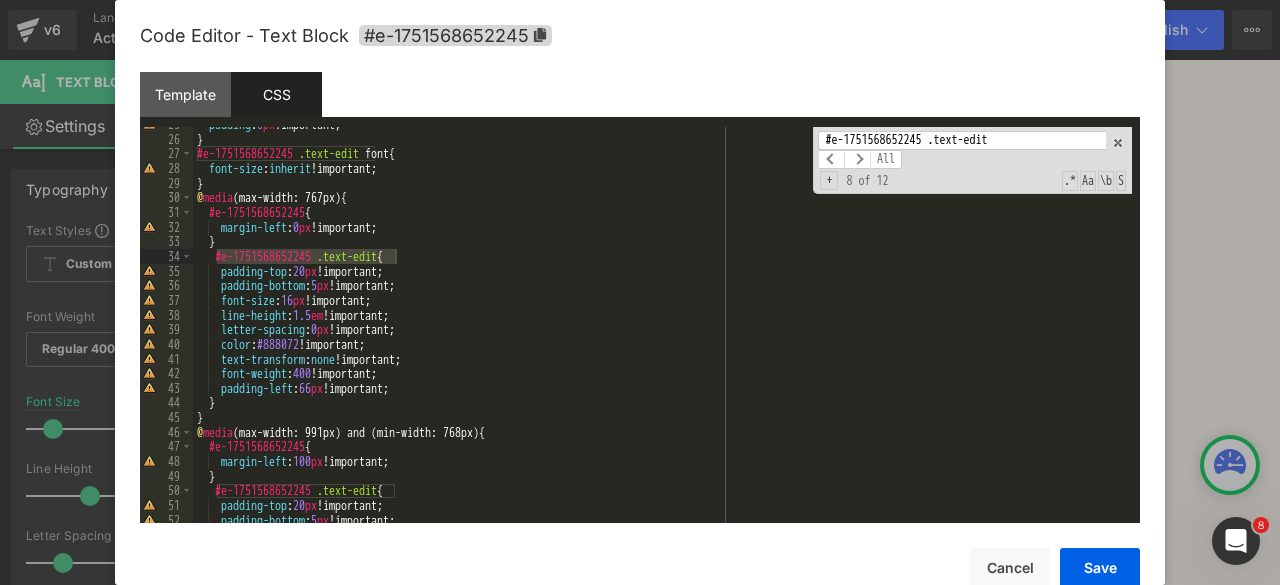 type on "#e-1751568652245 .text-edit" 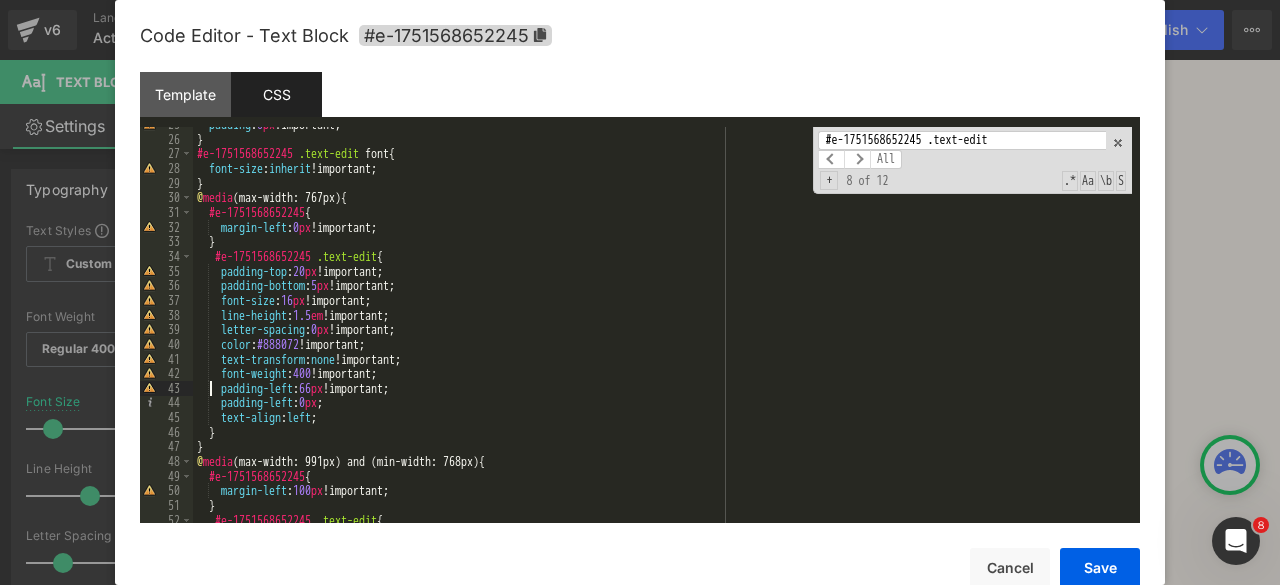 click on "padding :  0 px !important; } #e-1751568652245   .text-edit   font {    font-size :  inherit !important; } @ media  (max-width: 767px) {    #e-1751568652245 {       margin-left :  0 px !important;    }     #e-1751568652245   .text-edit {       padding-top :  20 px !important;       padding-bottom :  5 px !important;       font-size :  16 px !important;       line-height :  1.5 em !important;       letter-spacing :  0 px !important;       color :  #888072 !important;       text-transform :  none !important;       font-weight :  400 !important;       padding-left :  66 px !important;       padding-left :  0 px ;       text-align :  left ;    } } @ media  (max-width: 991px) and (min-width: 768px) {    #e-1751568652245 {       margin-left :  100 px !important;    }     #e-1751568652245   .text-edit {" at bounding box center (662, 329) 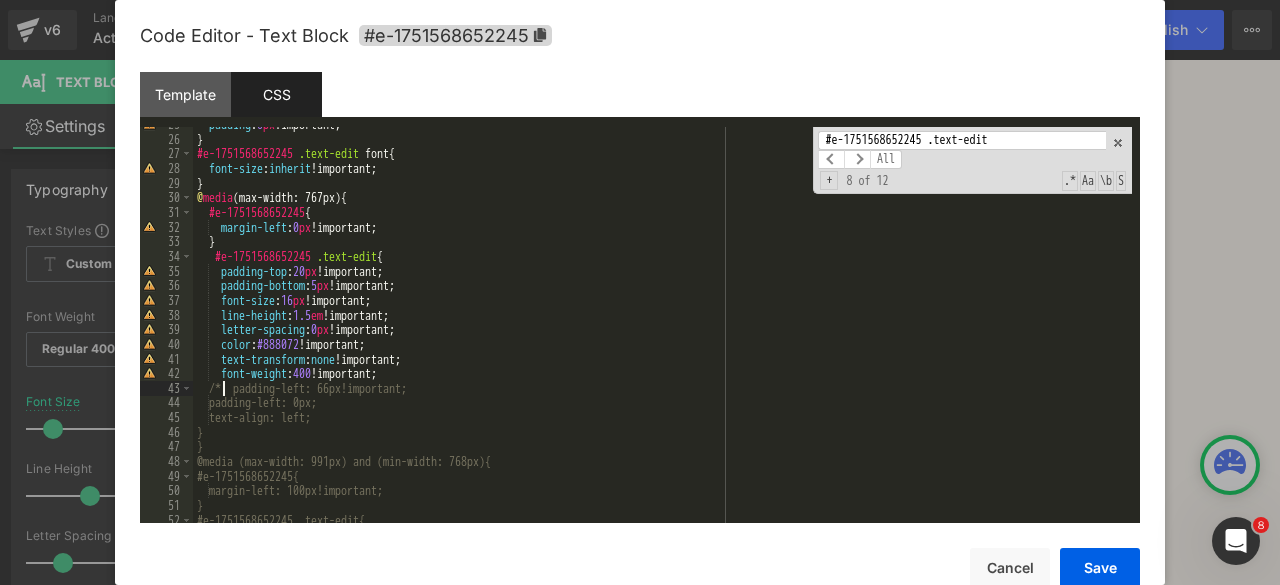 click on "padding :  0 px !important; } #e-1751568652245   .text-edit   font {    font-size :  inherit !important; } @ media  (max-width: 767px) {    #e-1751568652245 {       margin-left :  0 px !important;    }     #e-1751568652245   .text-edit {       padding-top :  20 px !important;       padding-bottom :  5 px !important;       font-size :  16 px !important;       line-height :  1.5 em !important;       letter-spacing :  0 px !important;       color :  #888072 !important;       text-transform :  none !important;       font-weight :  400 !important;    /*  padding-left: 66px!important;      padding-left: 0px;      text-align: left;   } } @media (max-width: 991px) and (min-width: 768px){   #e-1751568652245{      margin-left: 100px!important;   }    #e-1751568652245 .text-edit{" at bounding box center (662, 329) 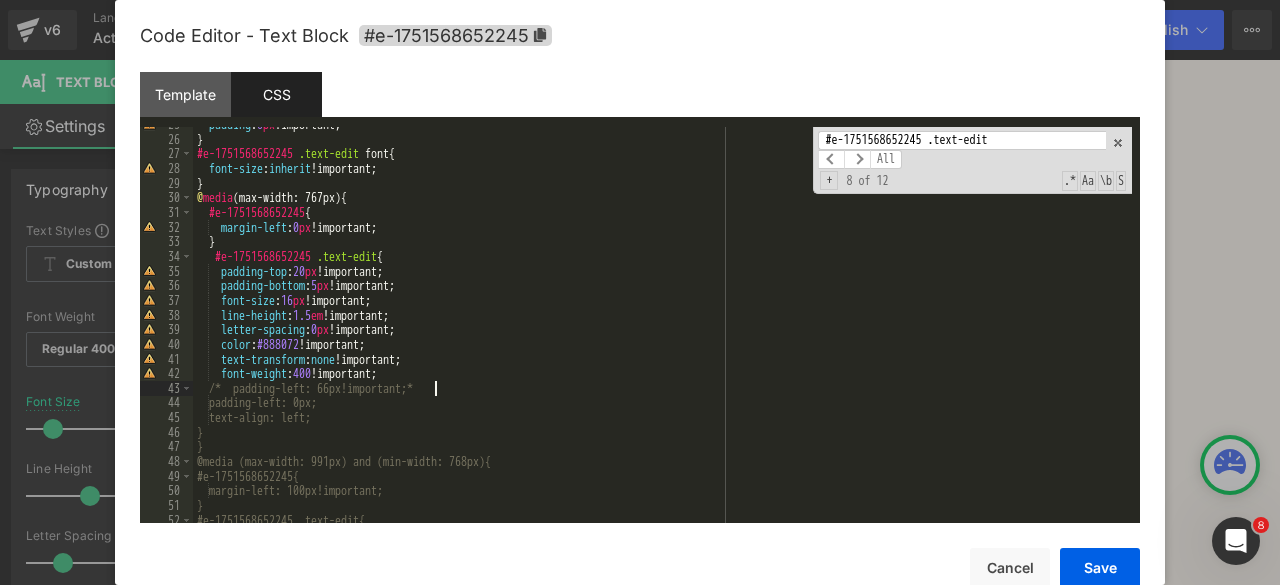 type 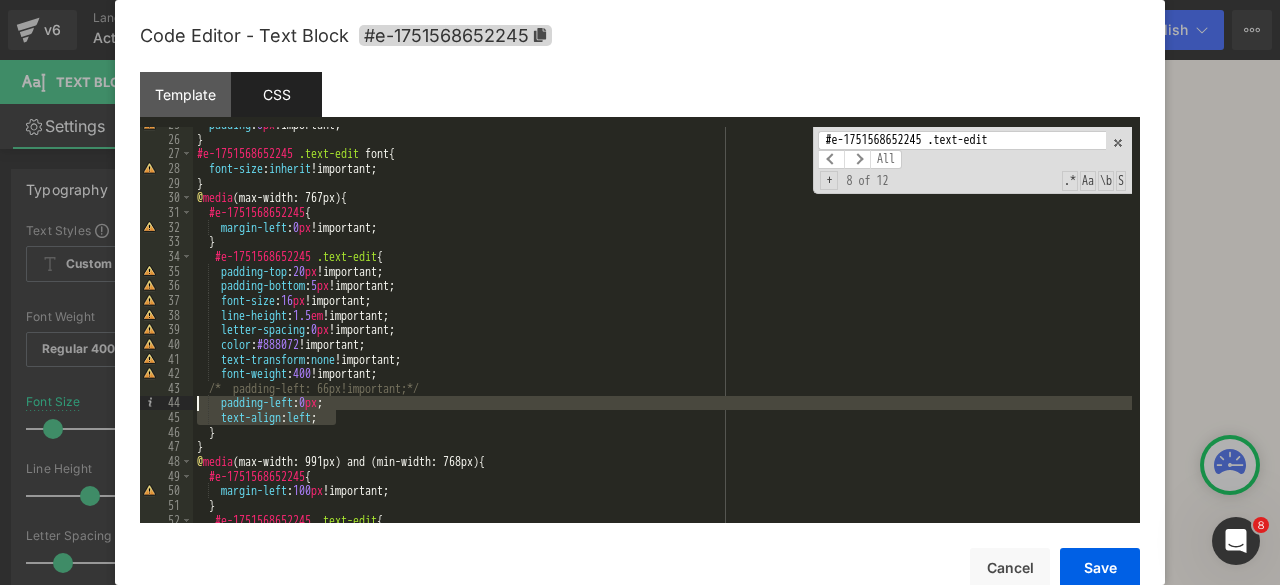 drag, startPoint x: 354, startPoint y: 422, endPoint x: 198, endPoint y: 410, distance: 156.46086 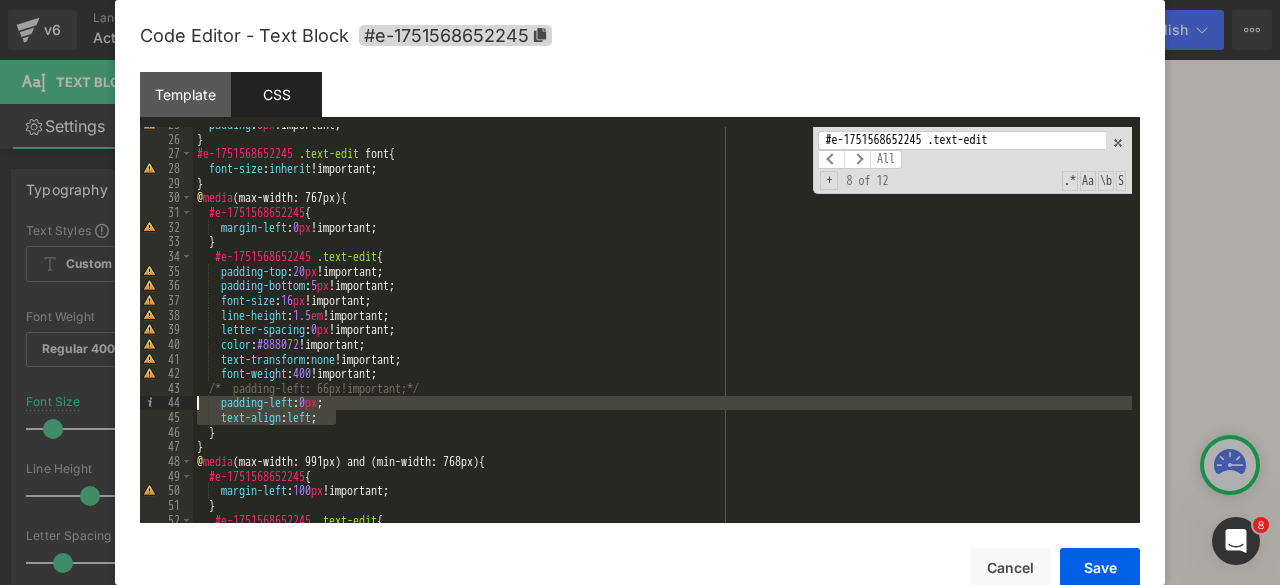 click on "padding :  0 px !important; } #e-1751568652245   .text-edit   font {    font-size :  inherit !important; } @ media  (max-width: 767px) {    #e-1751568652245 {       margin-left :  0 px !important;    }     #e-1751568652245   .text-edit {       padding-top :  20 px !important;       padding-bottom :  5 px !important;       font-size :  16 px !important;       line-height :  1.5 em !important;       letter-spacing :  0 px !important;       color :  #888072 !important;       text-transform :  none !important;       font-weight :  400 !important;    /*  padding-left: 66px!important;*/       padding-left :  0 px ;       text-align :  left ;    } } @ media  (max-width: 991px) and (min-width: 768px) {    #e-1751568652245 {       margin-left :  100 px !important;    }     #e-1751568652245   .text-edit {" at bounding box center [662, 329] 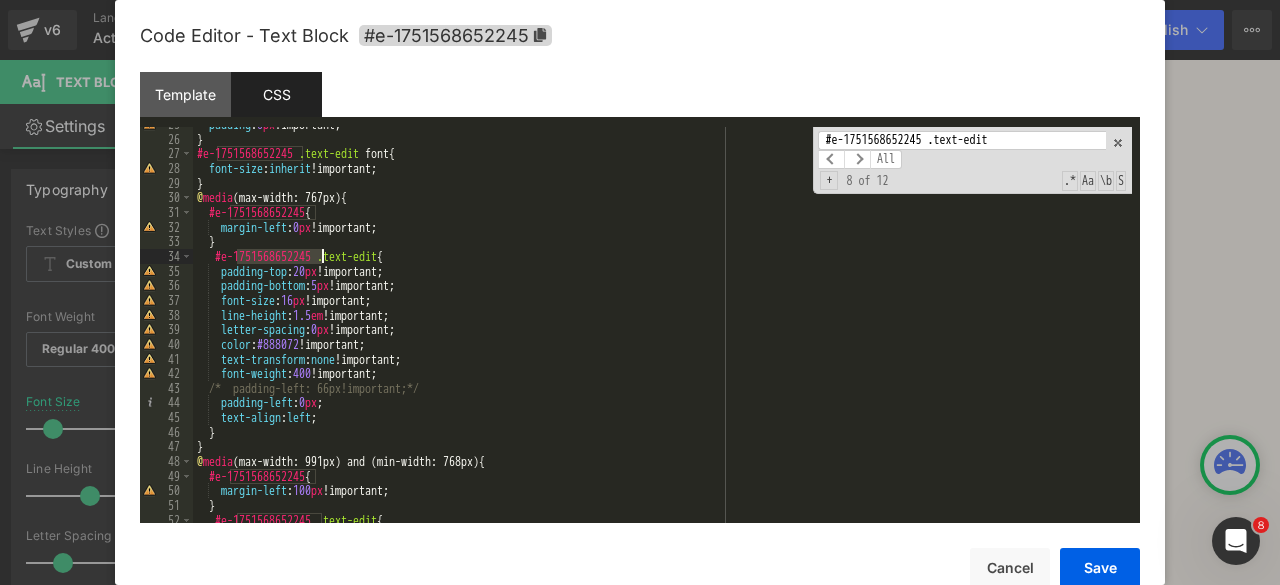 click on "padding :  0 px !important; } #e-1751568652245   .text-edit   font {    font-size :  inherit !important; } @ media  (max-width: 767px) {    #e-1751568652245 {       margin-left :  0 px !important;    }     #e-1751568652245   .text-edit {       padding-top :  20 px !important;       padding-bottom :  5 px !important;       font-size :  16 px !important;       line-height :  1.5 em !important;       letter-spacing :  0 px !important;       color :  #888072 !important;       text-transform :  none !important;       font-weight :  400 !important;    /*  padding-left: 66px!important;*/       padding-left :  0 px ;       text-align :  left ;    } } @ media  (max-width: 991px) and (min-width: 768px) {    #e-1751568652245 {       margin-left :  100 px !important;    }     #e-1751568652245   .text-edit {" at bounding box center (662, 329) 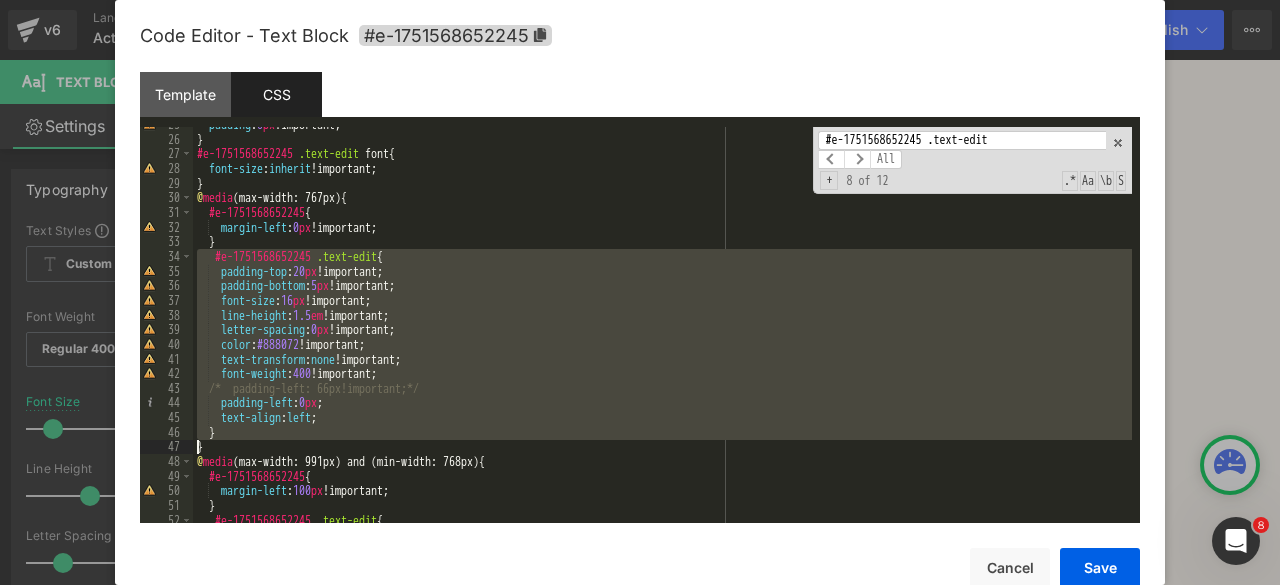 drag, startPoint x: 300, startPoint y: 257, endPoint x: 339, endPoint y: 431, distance: 178.31714 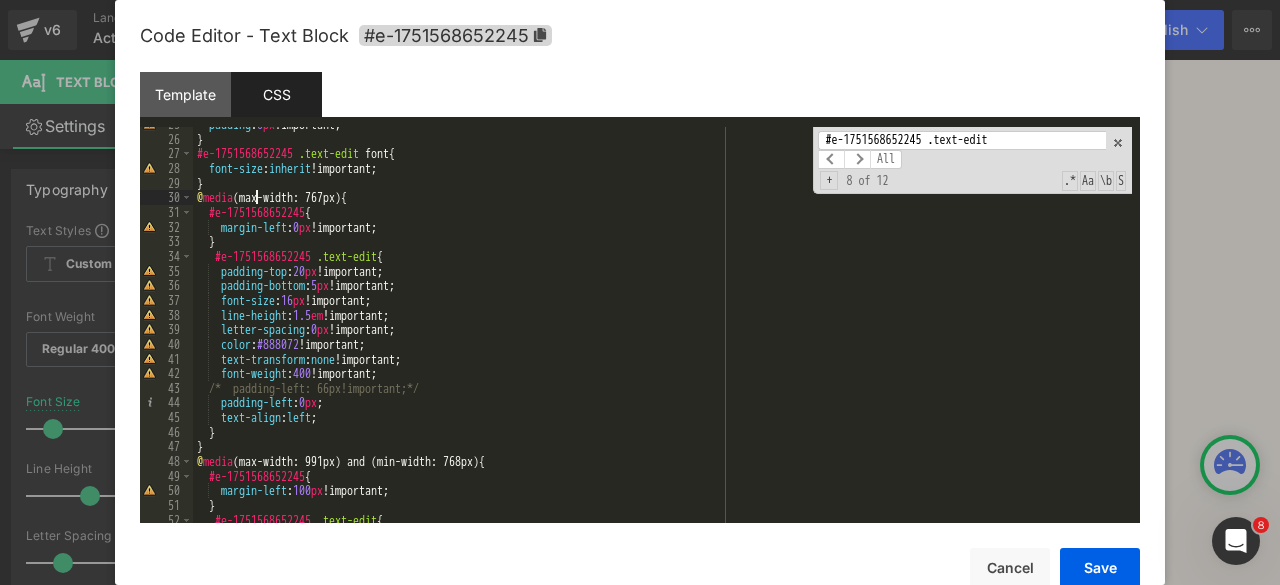 click on "padding :  0 px !important; } #e-1751568652245   .text-edit   font {    font-size :  inherit !important; } @ media  (max-width: 767px) {    #e-1751568652245 {       margin-left :  0 px !important;    }     #e-1751568652245   .text-edit {       padding-top :  20 px !important;       padding-bottom :  5 px !important;       font-size :  16 px !important;       line-height :  1.5 em !important;       letter-spacing :  0 px !important;       color :  #888072 !important;       text-transform :  none !important;       font-weight :  400 !important;    /*  padding-left: 66px!important;*/       padding-left :  0 px ;       text-align :  left ;    } } @ media  (max-width: 991px) and (min-width: 768px) {    #e-1751568652245 {       margin-left :  100 px !important;    }     #e-1751568652245   .text-edit {" at bounding box center [662, 329] 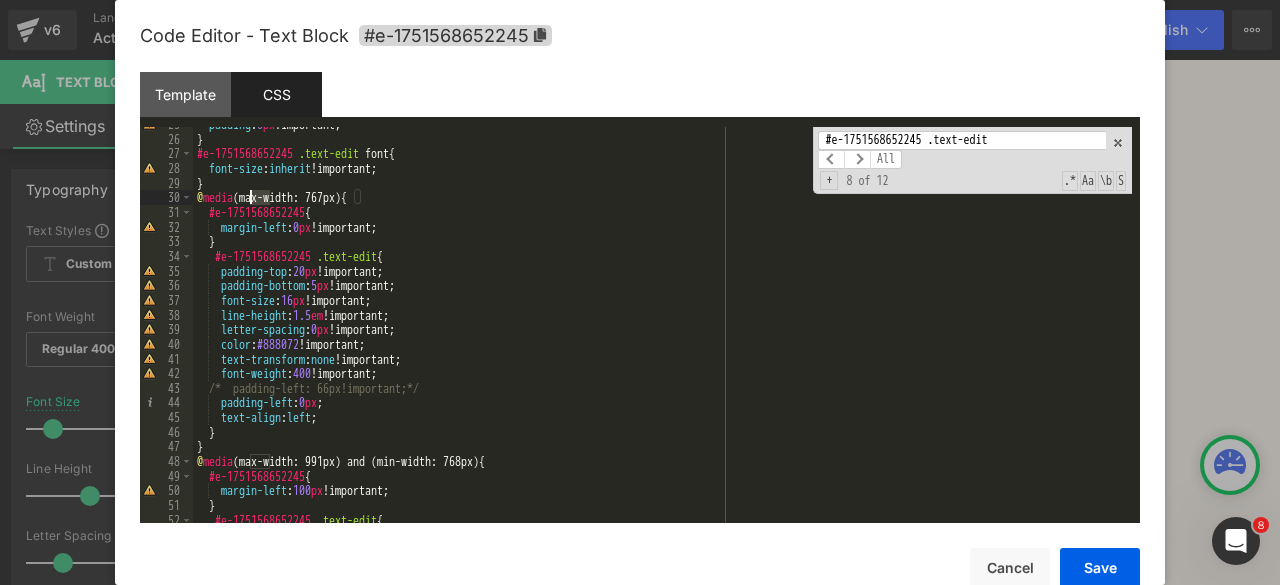 click on "padding :  0 px !important; } #e-1751568652245   .text-edit   font {    font-size :  inherit !important; } @ media  (max-width: 767px) {    #e-1751568652245 {       margin-left :  0 px !important;    }     #e-1751568652245   .text-edit {       padding-top :  20 px !important;       padding-bottom :  5 px !important;       font-size :  16 px !important;       line-height :  1.5 em !important;       letter-spacing :  0 px !important;       color :  #888072 !important;       text-transform :  none !important;       font-weight :  400 !important;    /*  padding-left: 66px!important;*/       padding-left :  0 px ;       text-align :  left ;    } } @ media  (max-width: 991px) and (min-width: 768px) {    #e-1751568652245 {       margin-left :  100 px !important;    }     #e-1751568652245   .text-edit {" at bounding box center (662, 329) 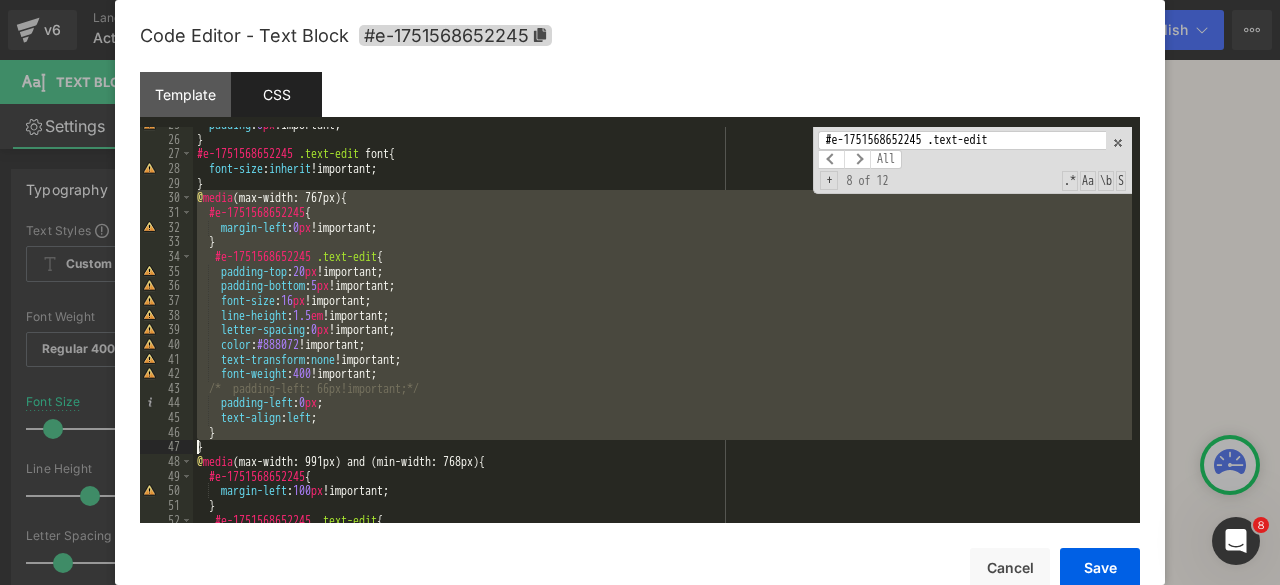 drag, startPoint x: 258, startPoint y: 202, endPoint x: 264, endPoint y: 436, distance: 234.0769 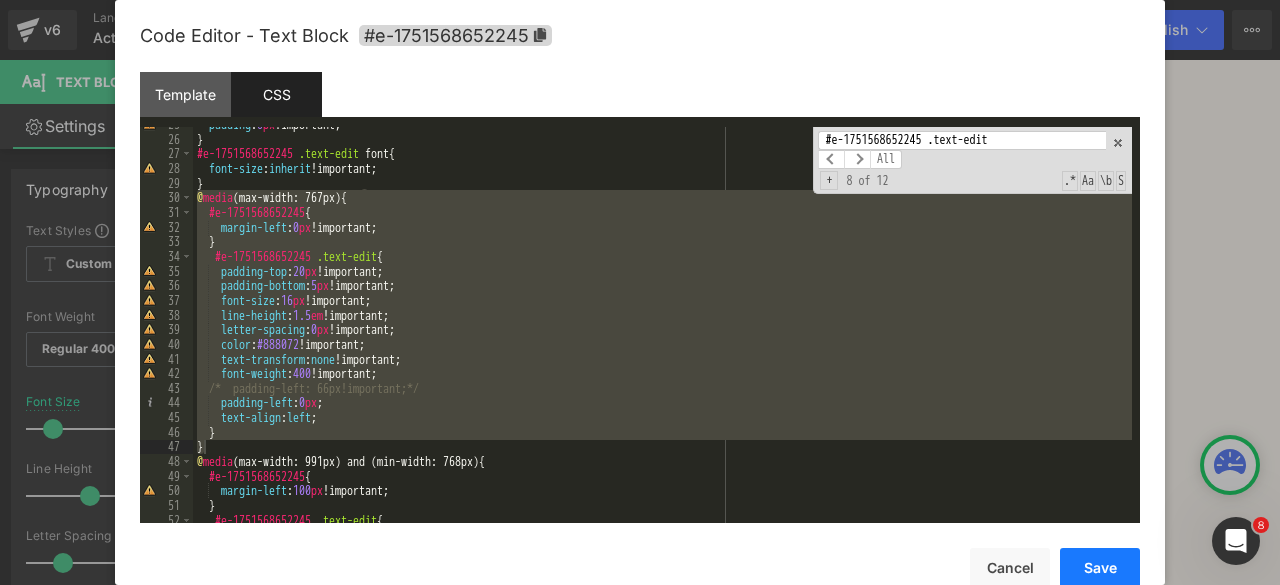 click on "Save" at bounding box center [1100, 568] 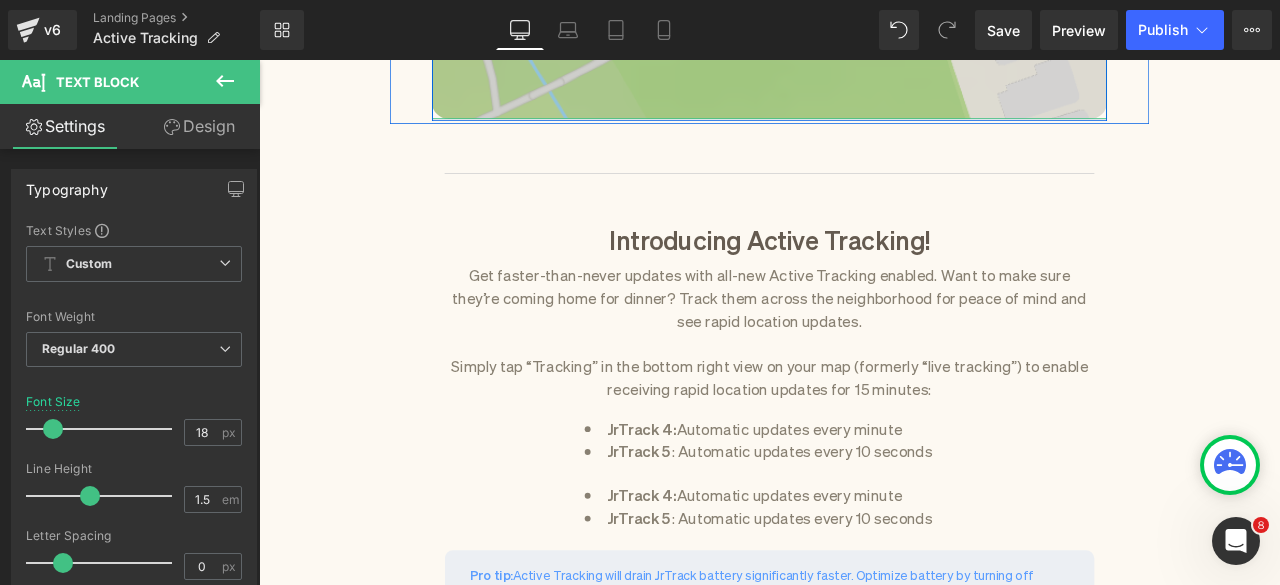 drag, startPoint x: 1281, startPoint y: 85, endPoint x: 1163, endPoint y: 110, distance: 120.61923 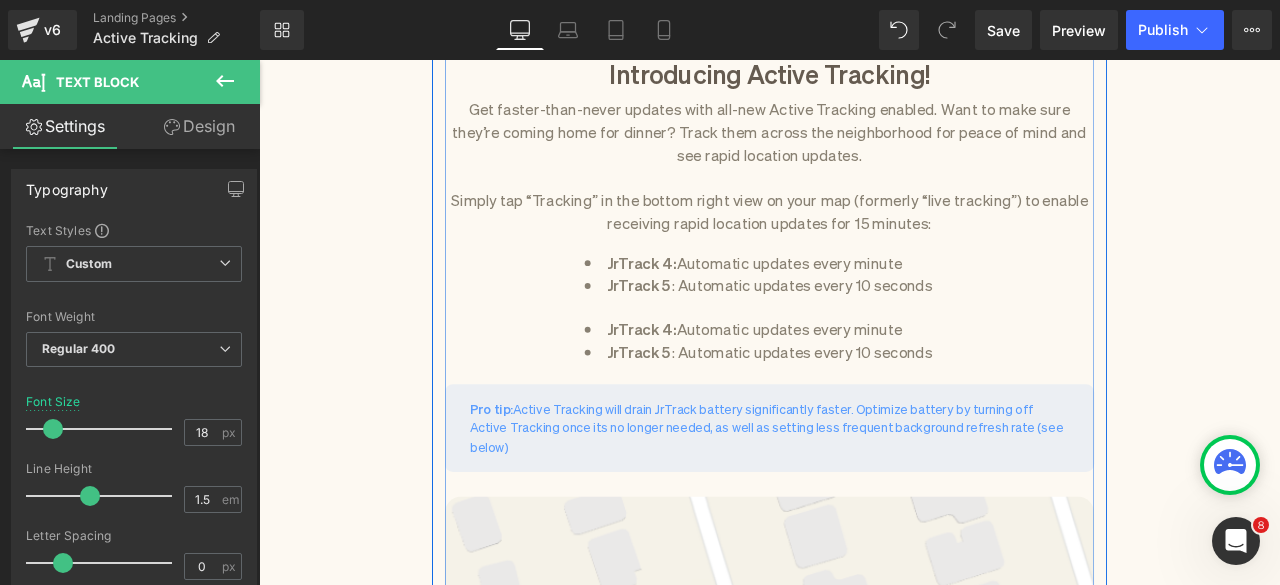 scroll, scrollTop: 1935, scrollLeft: 0, axis: vertical 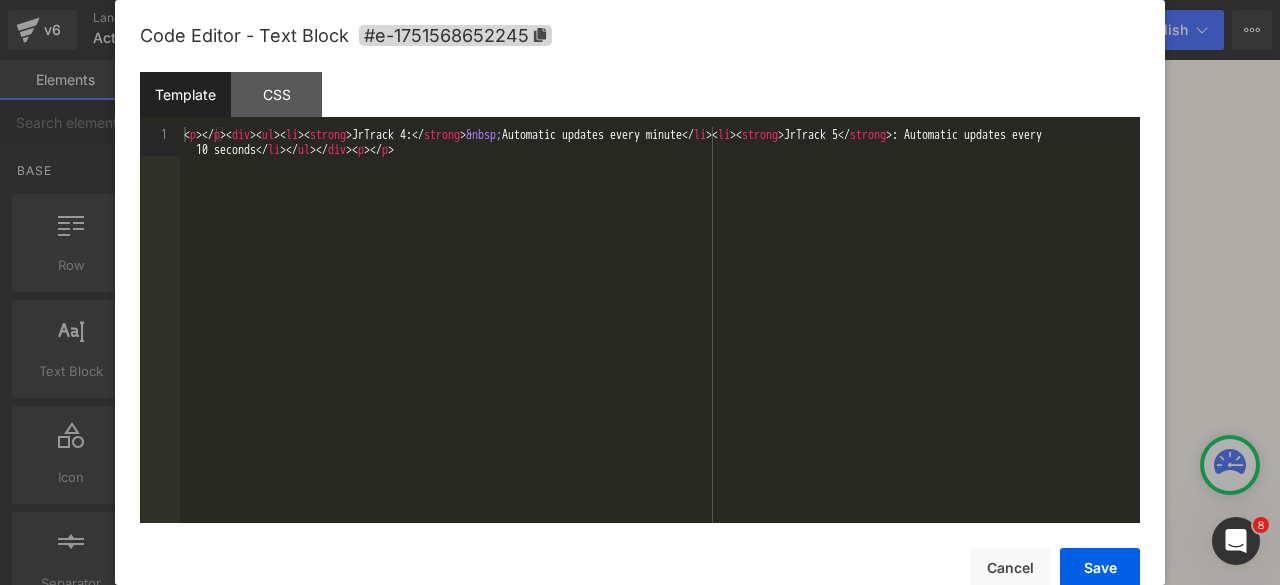 click on "You are previewing how the   will restyle your page. You can not edit Elements in Preset Preview Mode.  v6 Landing Pages Active Tracking Library Desktop Desktop Laptop Tablet Mobile Save Preview Publish Scheduled View Live Page View with current Template Save Template to Library Schedule Publish  Optimize  Publish Settings Shortcuts  Your page can’t be published   You've reached the maximum number of published pages on your plan  (0/0).  You need to upgrade your plan or unpublish all your pages to get 1 publish slot.   Unpublish pages   Upgrade plan  Elements Global Style Base Row  rows, columns, layouts, div Heading  headings, titles, h1,h2,h3,h4,h5,h6 Text Block  texts, paragraphs, contents, blocks Image  images, photos, alts, uploads Icon  icons, symbols Button  button, call to action, cta Separator  separators, dividers, horizontal lines Liquid  liquid, custom code, html, javascript, css, reviews, apps, applications, embeded, iframe Banner Parallax  Hero Banner  Stack Tabs  Carousel  Pricing  List app" at bounding box center [640, 0] 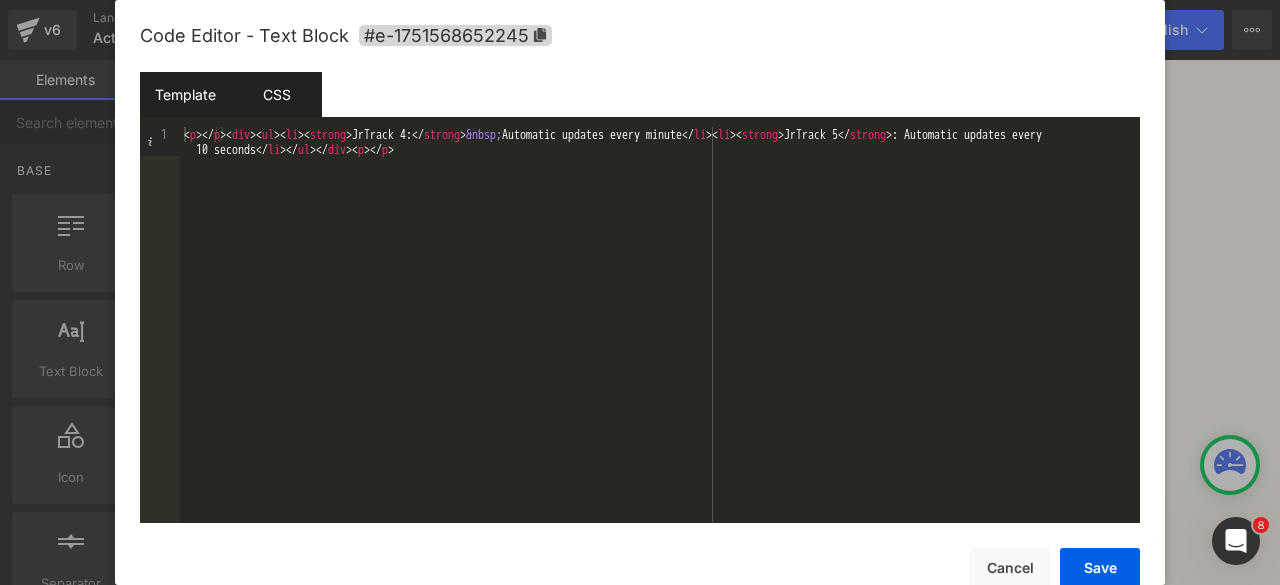 click on "CSS" at bounding box center (276, 94) 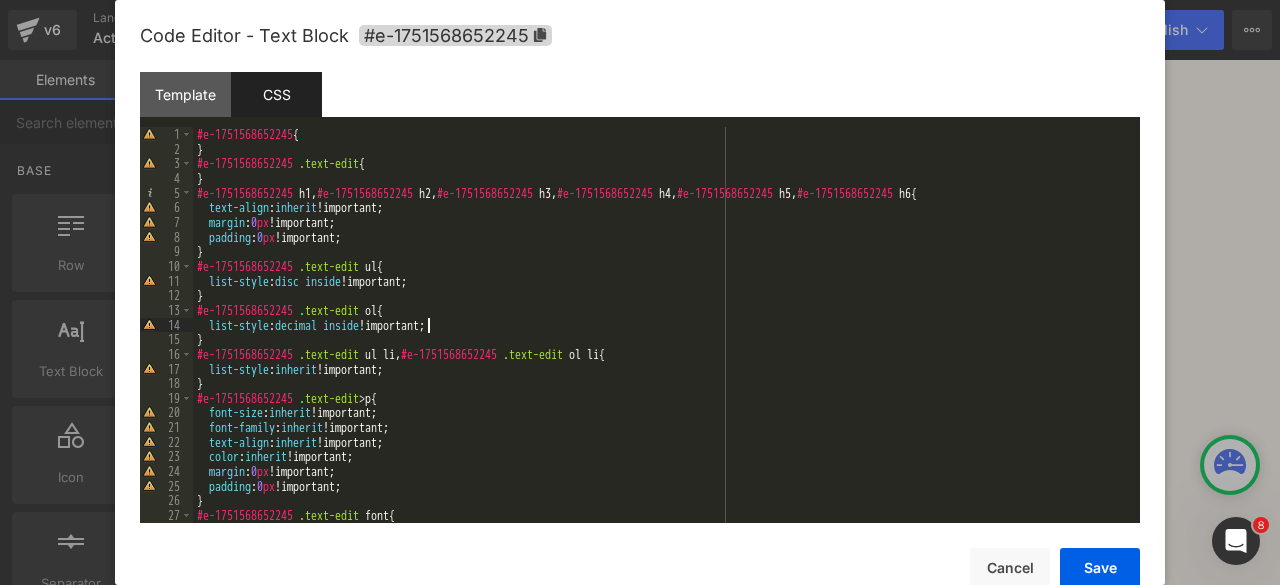 click on "#e-1751568652245 { } #e-1751568652245   .text-edit { } #e-1751568652245   h1 , #e-1751568652245   h2 , #e-1751568652245   h3 , #e-1751568652245   h4 , #e-1751568652245   h5 , #e-1751568652245   h6 {    text-align :  inherit !important;    margin :  0 px !important;    padding :  0 px !important; } #e-1751568652245   .text-edit   ul {    list-style :  disc   inside !important; } #e-1751568652245   .text-edit   ol {    list-style :  decimal   inside !important; } #e-1751568652245   .text-edit   ul   li , #e-1751568652245   .text-edit   ol   li {    list-style :  inherit !important; } #e-1751568652245   .text-edit  >  p {    font-size :  inherit !important;    font-family :  inherit !important;    text-align :  inherit !important;    color :  inherit !important;    margin :  0 px !important;    padding :  0 px !important; } #e-1751568652245   .text-edit   font {    font-size :  inherit !important;" at bounding box center [662, 339] 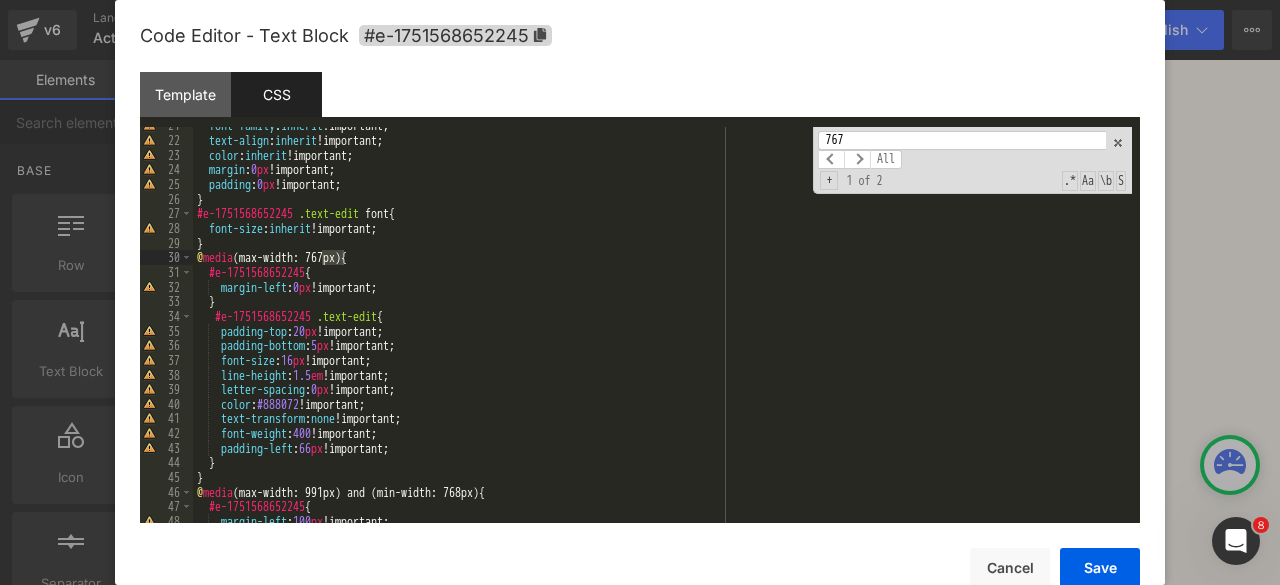 scroll, scrollTop: 302, scrollLeft: 0, axis: vertical 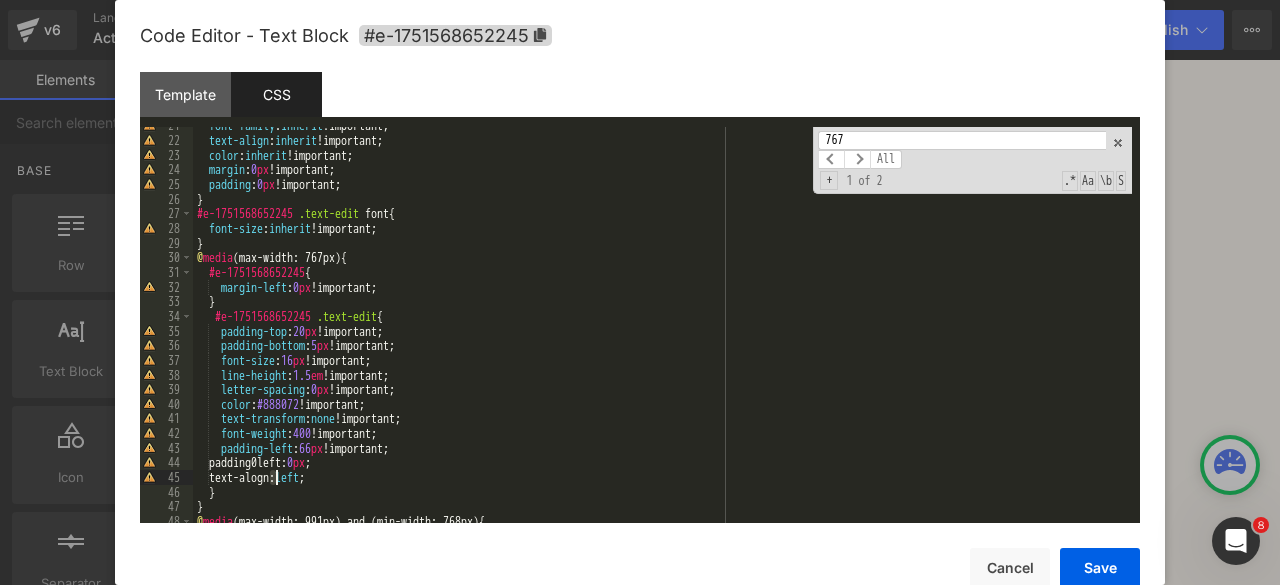 click on "font-family :  inherit !important;    text-align :  inherit !important;    color :  inherit !important;    margin :  0 px !important;    padding :  0 px !important; } #e-1751568652245   .text-edit   font {    font-size :  inherit !important; } @ media  (max-width: 767px) {    #e-1751568652245 {       margin-left :  0 px !important;    }     #e-1751568652245   .text-edit {       padding-top :  20 px !important;       padding-bottom :  5 px !important;       font-size :  16 px !important;       line-height :  1.5 em !important;       letter-spacing :  0 px !important;       color :  #888072 !important;       text-transform :  none !important;       font-weight :  400 !important;       padding-left :  66 px !important;      padding0left: 0 px ;      text-alogn:  left ;    } } @ media  (max-width: 991px) and (min-width: 768px) {" at bounding box center [662, 330] 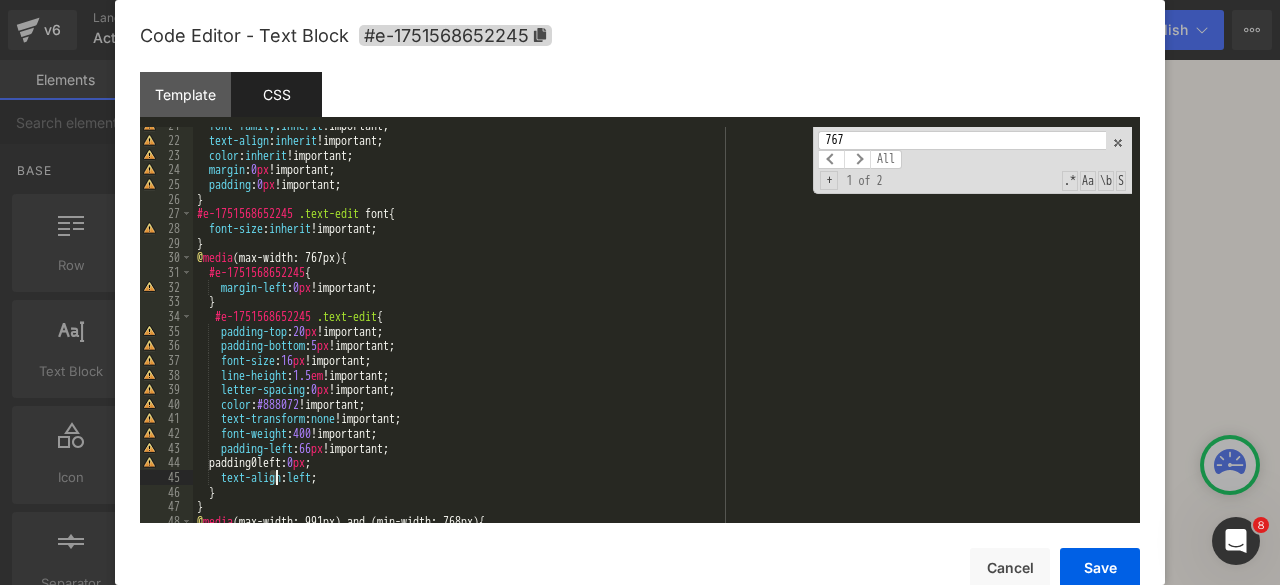 click on "font-family :  inherit !important;    text-align :  inherit !important;    color :  inherit !important;    margin :  0 px !important;    padding :  0 px !important; } #e-1751568652245   .text-edit   font {    font-size :  inherit !important; } @ media  (max-width: 767px) {    #e-1751568652245 {       margin-left :  0 px !important;    }     #e-1751568652245   .text-edit {       padding-top :  20 px !important;       padding-bottom :  5 px !important;       font-size :  16 px !important;       line-height :  1.5 em !important;       letter-spacing :  0 px !important;       color :  #888072 !important;       text-transform :  none !important;       font-weight :  400 !important;       padding-left :  66 px !important;      padding0left: 0 px ;       text-align :  left ;    } } @ media  (max-width: 991px) and (min-width: 768px) {" at bounding box center [662, 330] 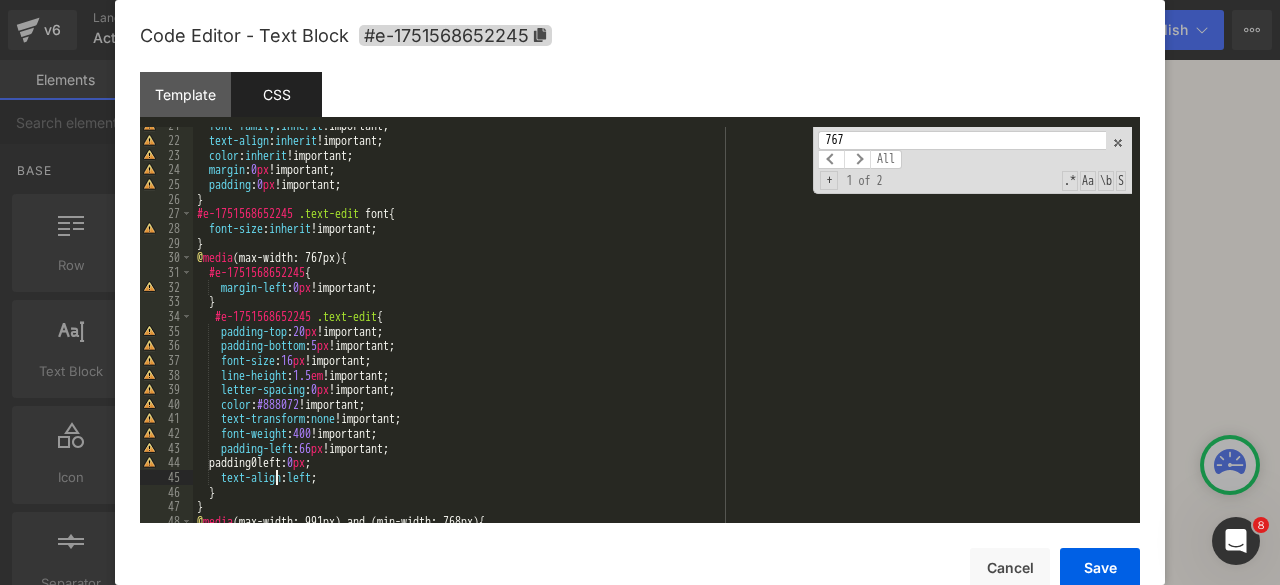 click on "font-family :  inherit !important;    text-align :  inherit !important;    color :  inherit !important;    margin :  0 px !important;    padding :  0 px !important; } #e-1751568652245   .text-edit   font {    font-size :  inherit !important; } @ media  (max-width: 767px) {    #e-1751568652245 {       margin-left :  0 px !important;    }     #e-1751568652245   .text-edit {       padding-top :  20 px !important;       padding-bottom :  5 px !important;       font-size :  16 px !important;       line-height :  1.5 em !important;       letter-spacing :  0 px !important;       color :  #888072 !important;       text-transform :  none !important;       font-weight :  400 !important;       padding-left :  66 px !important;      padding0left: 0 px ;       text-align :  left ;    } } @ media  (max-width: 991px) and (min-width: 768px) {" at bounding box center (662, 330) 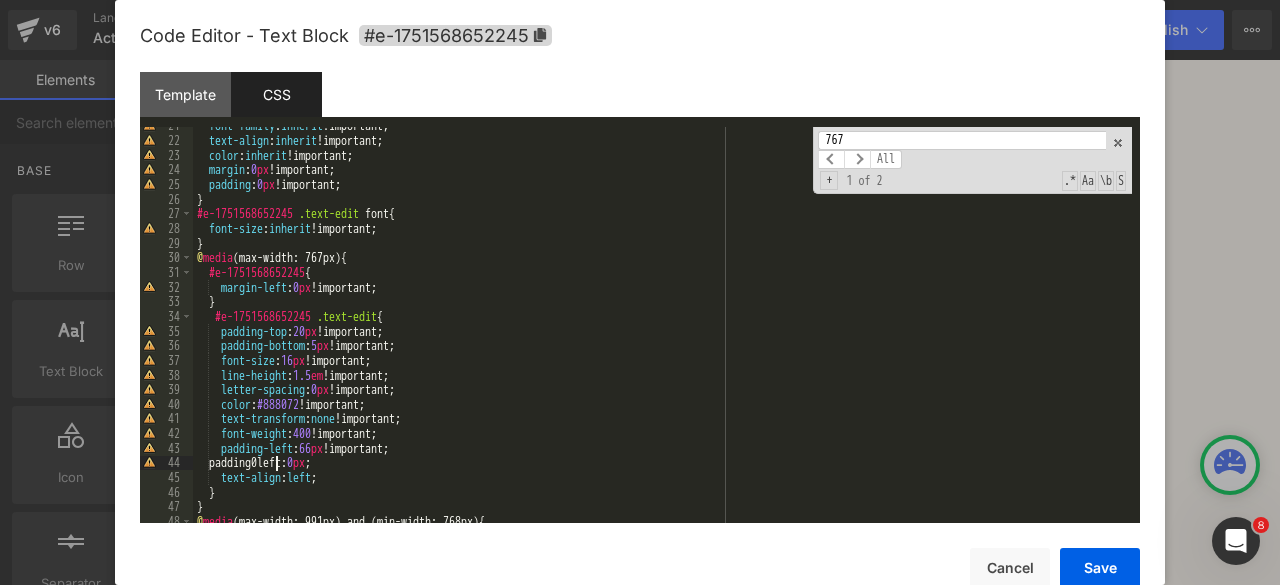 click on "font-family :  inherit !important;    text-align :  inherit !important;    color :  inherit !important;    margin :  0 px !important;    padding :  0 px !important; } #e-1751568652245   .text-edit   font {    font-size :  inherit !important; } @ media  (max-width: 767px) {    #e-1751568652245 {       margin-left :  0 px !important;    }     #e-1751568652245   .text-edit {       padding-top :  20 px !important;       padding-bottom :  5 px !important;       font-size :  16 px !important;       line-height :  1.5 em !important;       letter-spacing :  0 px !important;       color :  #888072 !important;       text-transform :  none !important;       font-weight :  400 !important;       padding-left :  66 px !important;      padding0left: 0 px ;       text-align :  left ;    } } @ media  (max-width: 991px) and (min-width: 768px) {" at bounding box center (662, 330) 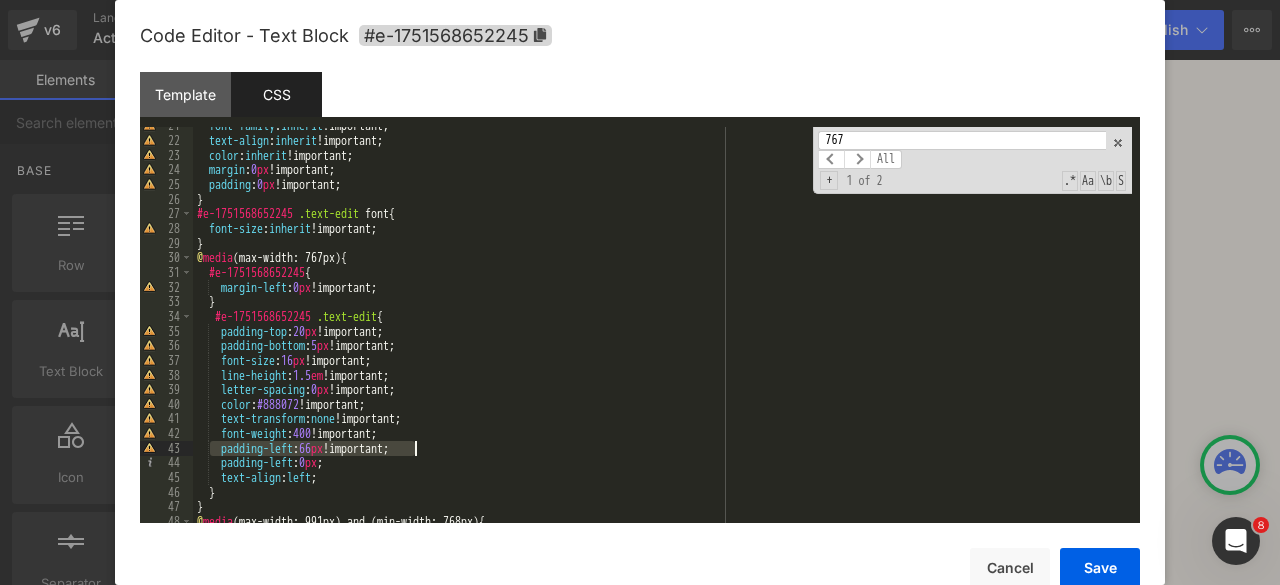 drag, startPoint x: 216, startPoint y: 447, endPoint x: 433, endPoint y: 447, distance: 217 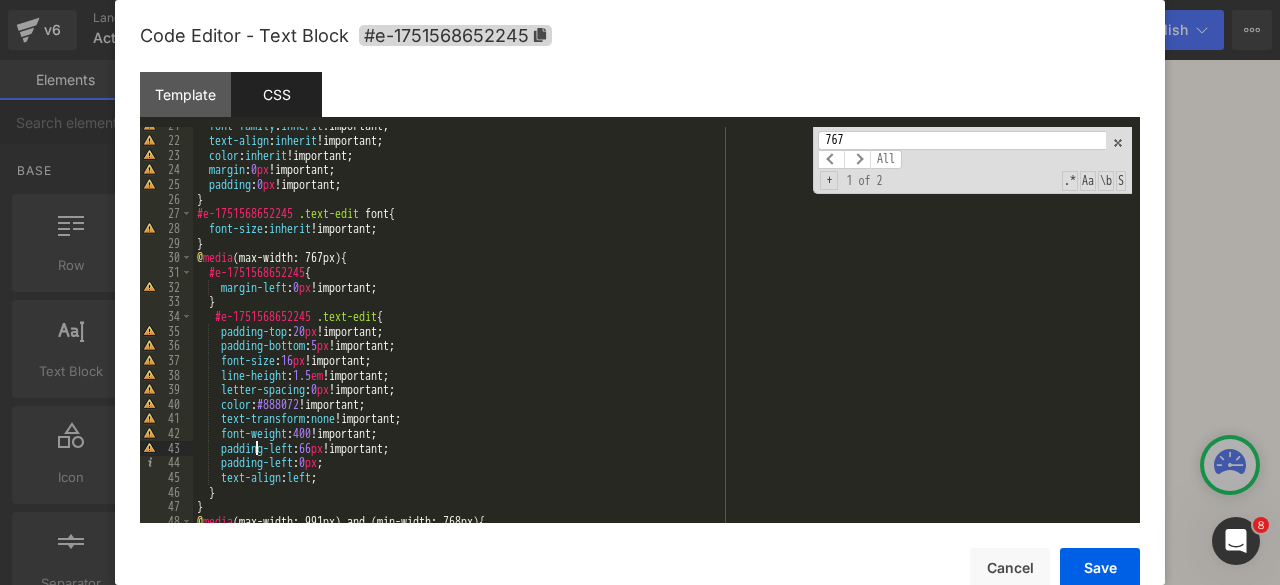 click on "font-family :  inherit !important;    text-align :  inherit !important;    color :  inherit !important;    margin :  0 px !important;    padding :  0 px !important; } #e-1751568652245   .text-edit   font {    font-size :  inherit !important; } @ media  (max-width: 767px) {    #e-1751568652245 {       margin-left :  0 px !important;    }     #e-1751568652245   .text-edit {       padding-top :  20 px !important;       padding-bottom :  5 px !important;       font-size :  16 px !important;       line-height :  1.5 em !important;       letter-spacing :  0 px !important;       color :  #888072 !important;       text-transform :  none !important;       font-weight :  400 !important;       padding-left :  66 px !important;       padding-left : 0 px ;       text-align :  left ;    } } @ media  (max-width: 991px) and (min-width: 768px) {" at bounding box center (662, 330) 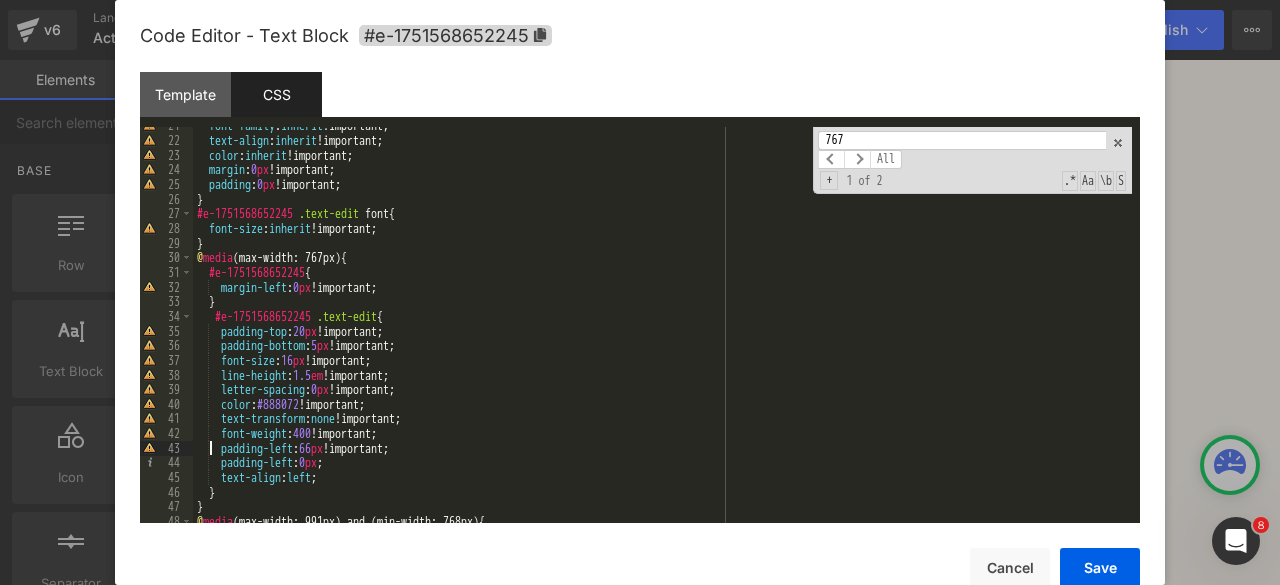 click on "font-family :  inherit !important;    text-align :  inherit !important;    color :  inherit !important;    margin :  0 px !important;    padding :  0 px !important; } #e-1751568652245   .text-edit   font {    font-size :  inherit !important; } @ media  (max-width: 767px) {    #e-1751568652245 {       margin-left :  0 px !important;    }     #e-1751568652245   .text-edit {       padding-top :  20 px !important;       padding-bottom :  5 px !important;       font-size :  16 px !important;       line-height :  1.5 em !important;       letter-spacing :  0 px !important;       color :  #888072 !important;       text-transform :  none !important;       font-weight :  400 !important;       padding-left :  66 px !important;       padding-left : 0 px ;       text-align :  left ;    } } @ media  (max-width: 991px) and (min-width: 768px) {" at bounding box center (662, 330) 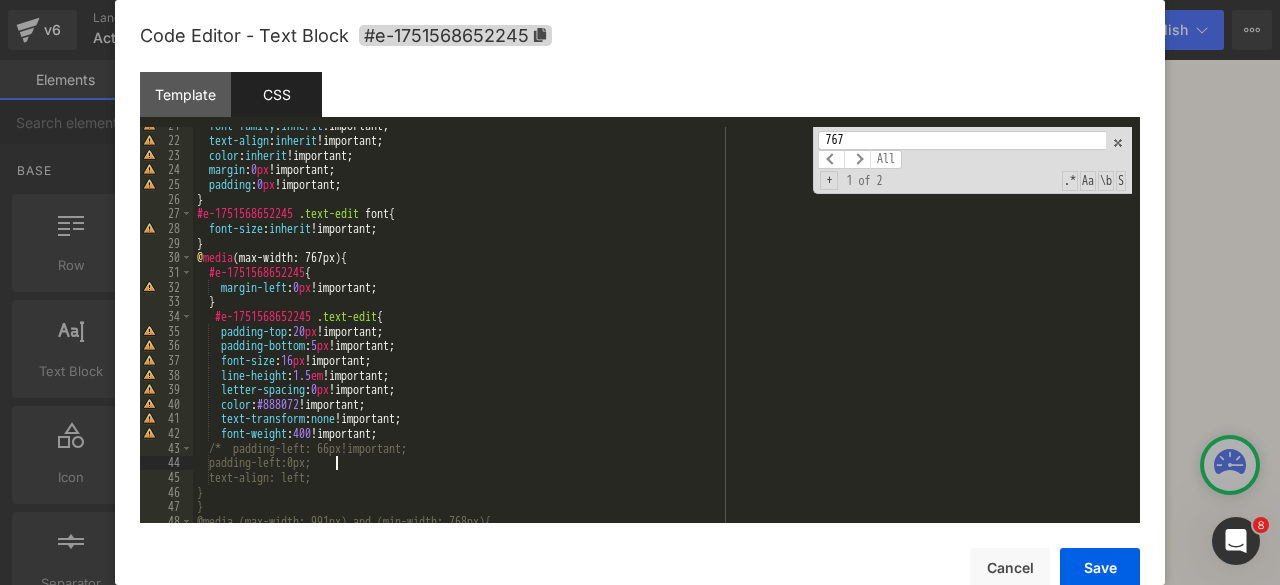 click on "font-family :  inherit !important;    text-align :  inherit !important;    color :  inherit !important;    margin :  0 px !important;    padding :  0 px !important; } #e-1751568652245   .text-edit   font {    font-size :  inherit !important; } @ media  (max-width: 767px) {    #e-1751568652245 {       margin-left :  0 px !important;    }     #e-1751568652245   .text-edit {       padding-top :  20 px !important;       padding-bottom :  5 px !important;       font-size :  16 px !important;       line-height :  1.5 em !important;       letter-spacing :  0 px !important;       color :  #888072 !important;       text-transform :  none !important;       font-weight :  400 !important;    /*  padding-left: 66px!important;      padding-left:0px;      text-align: left;   } } @media (max-width: 991px) and (min-width: 768px){" at bounding box center [662, 330] 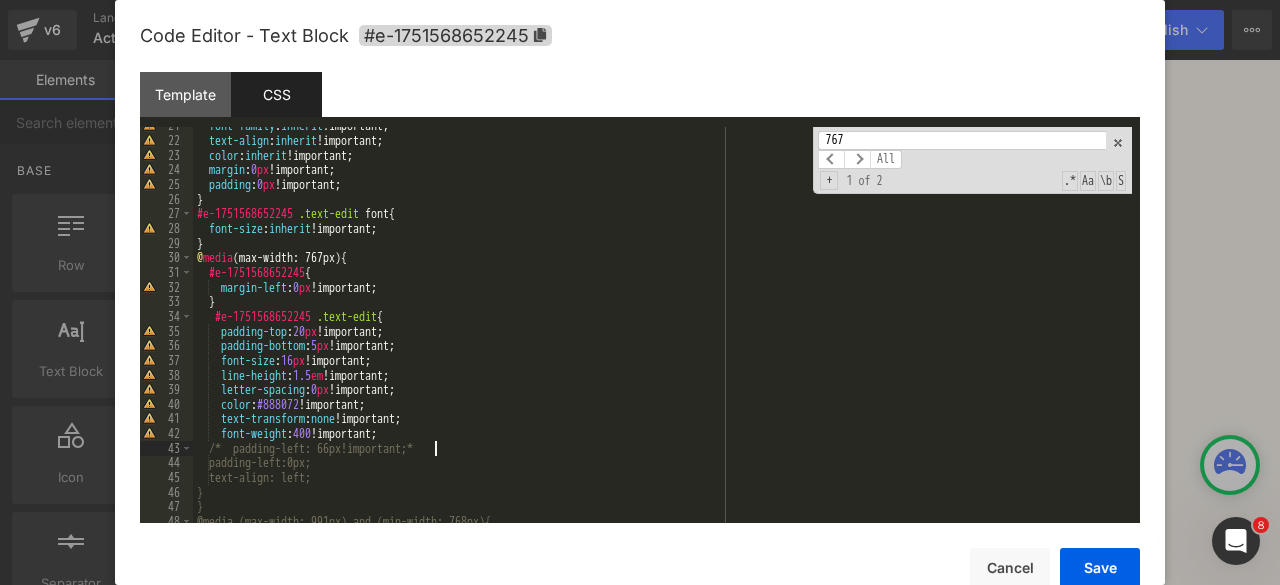 type 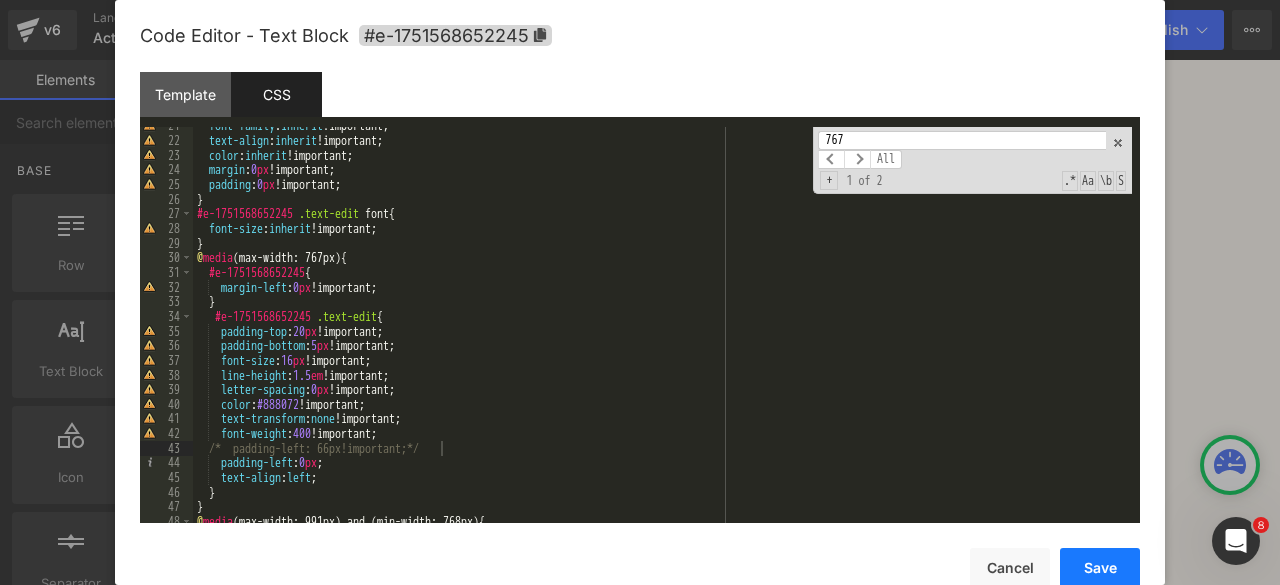 click on "Save" at bounding box center (1100, 568) 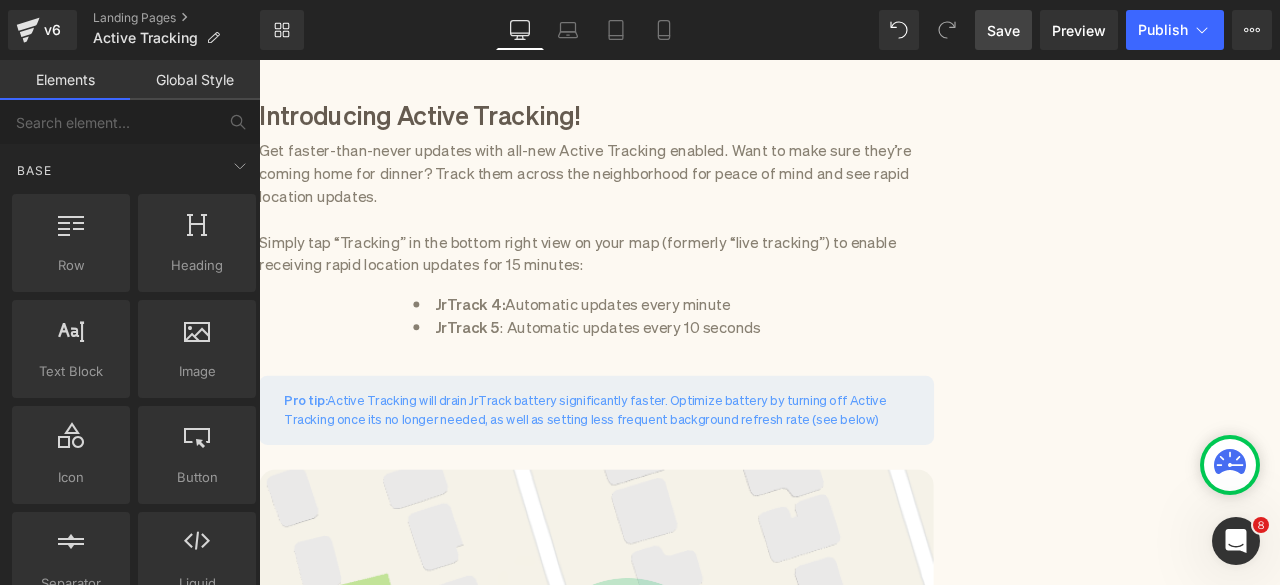 click on "Save" at bounding box center [1003, 30] 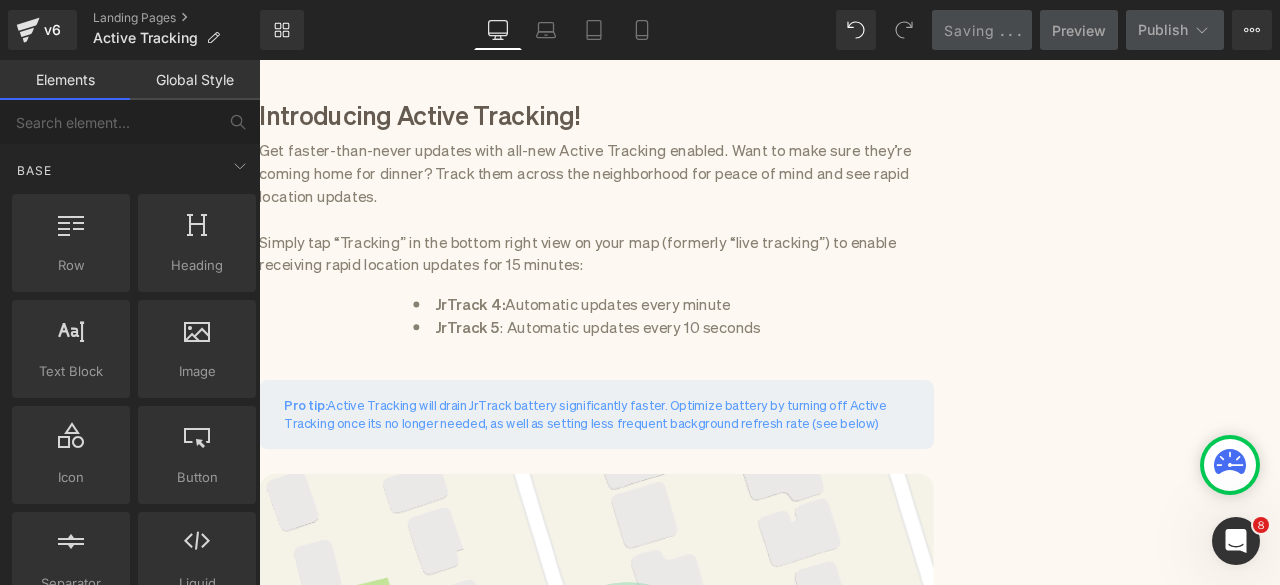 click on "Preview" at bounding box center (1079, 30) 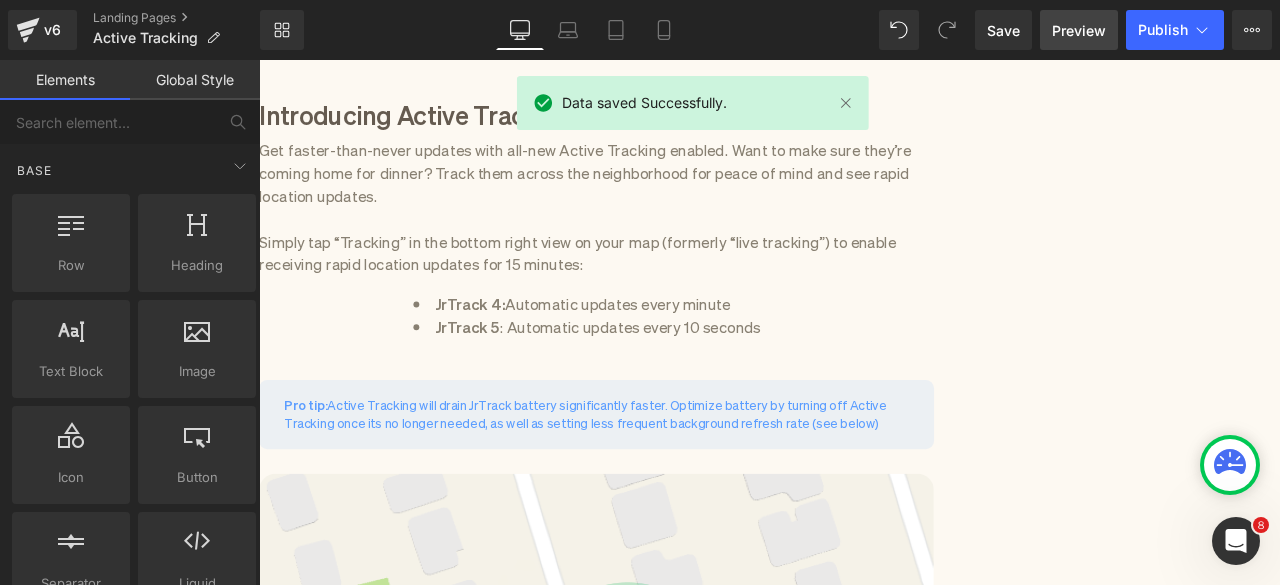 click on "Preview" at bounding box center (1079, 30) 